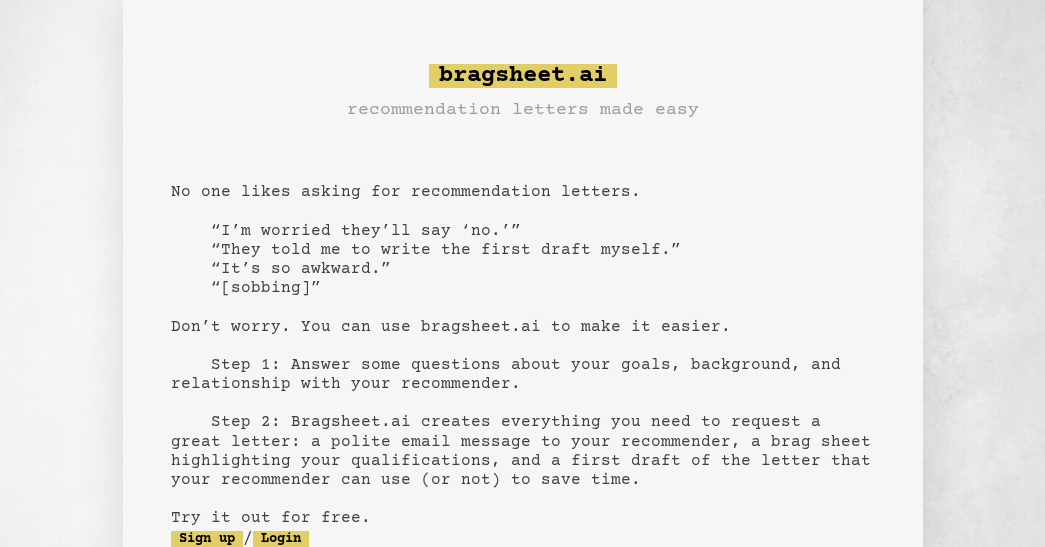 scroll, scrollTop: 0, scrollLeft: 0, axis: both 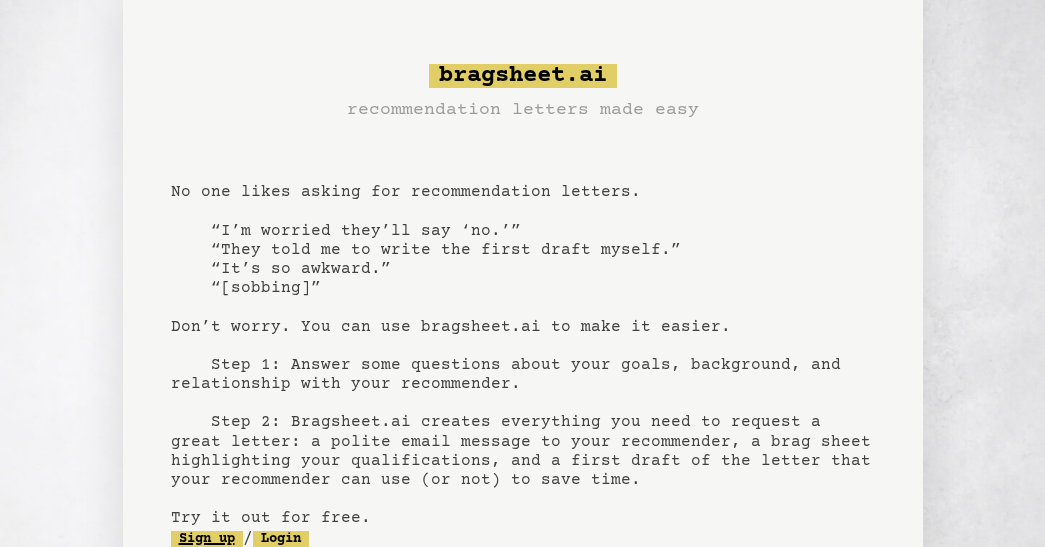 click on "Sign up" at bounding box center [207, 539] 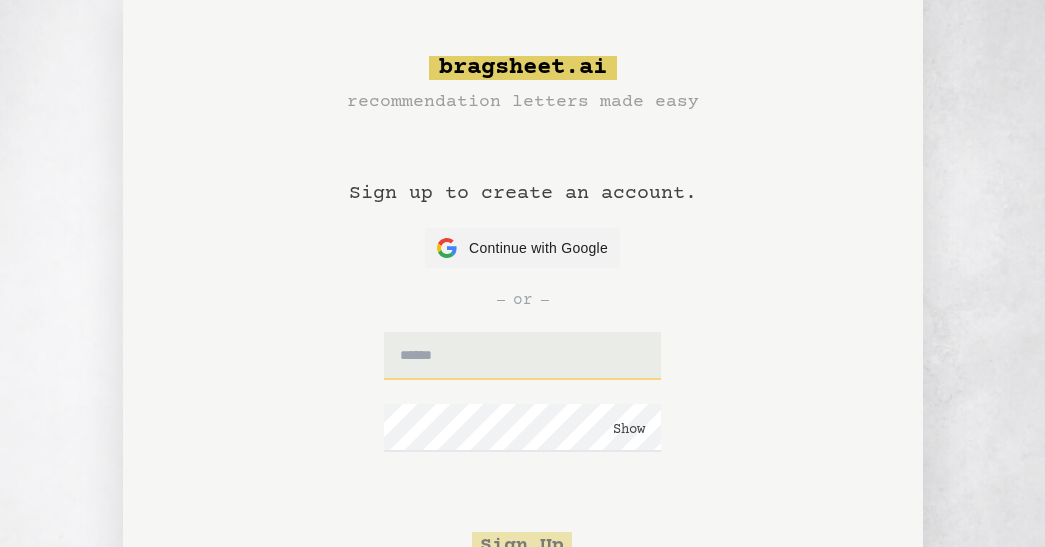 click at bounding box center [522, 356] 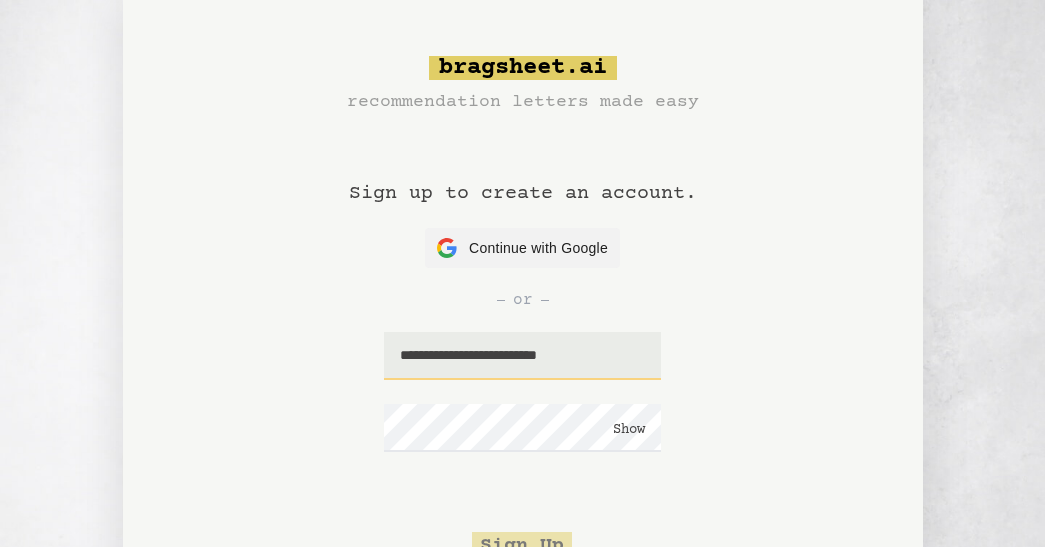 type on "**********" 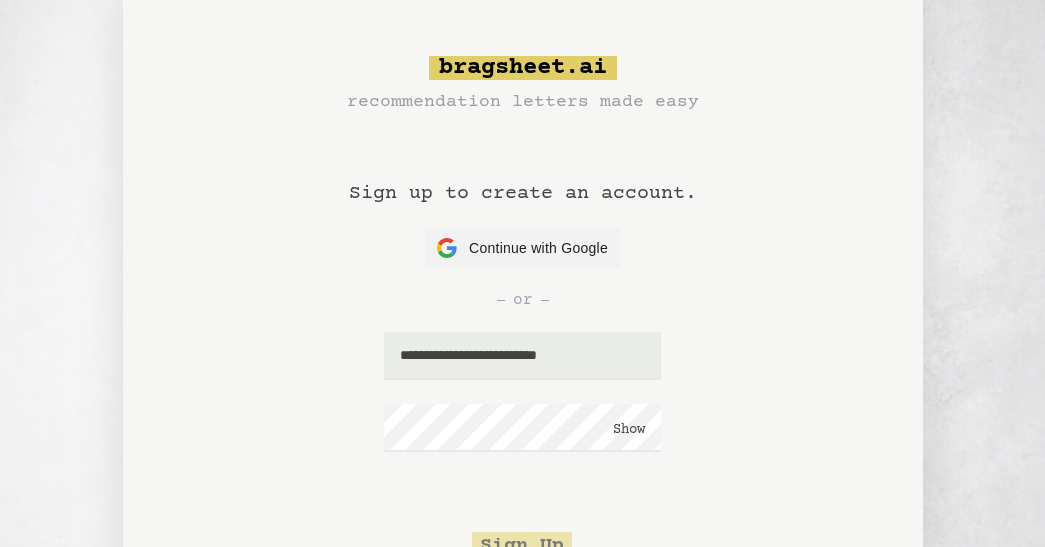 click on "Show" at bounding box center [629, 430] 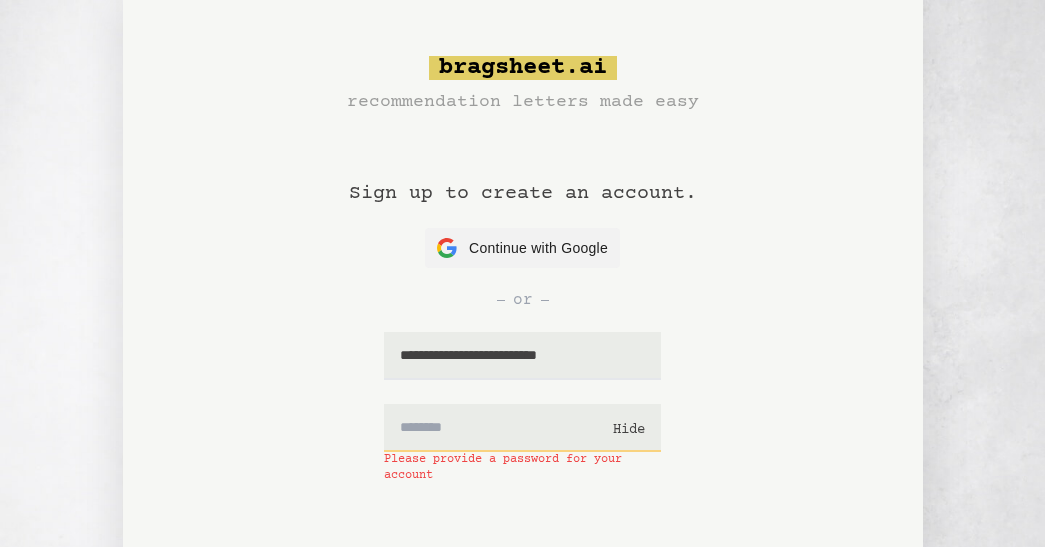 click at bounding box center [522, 428] 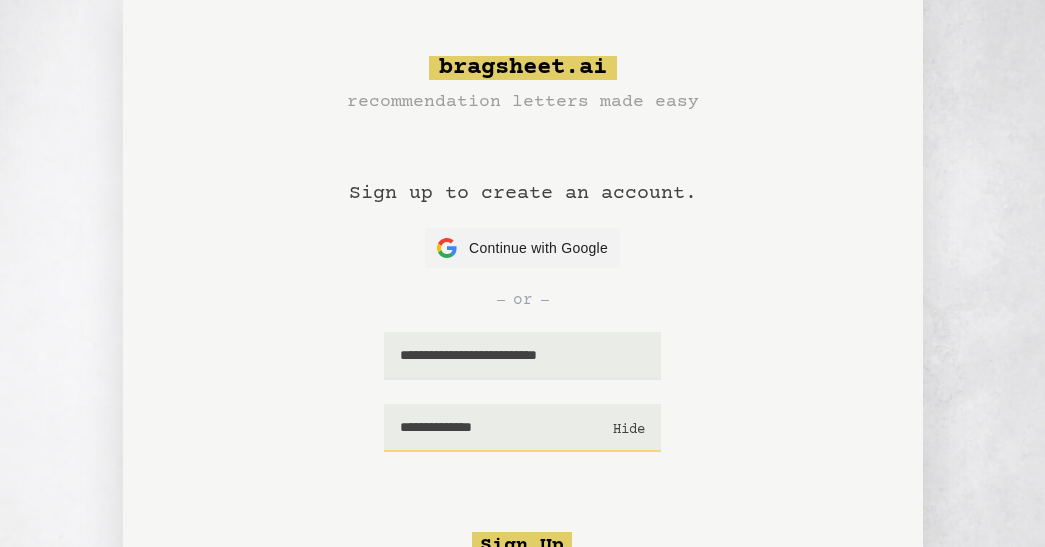 type on "**********" 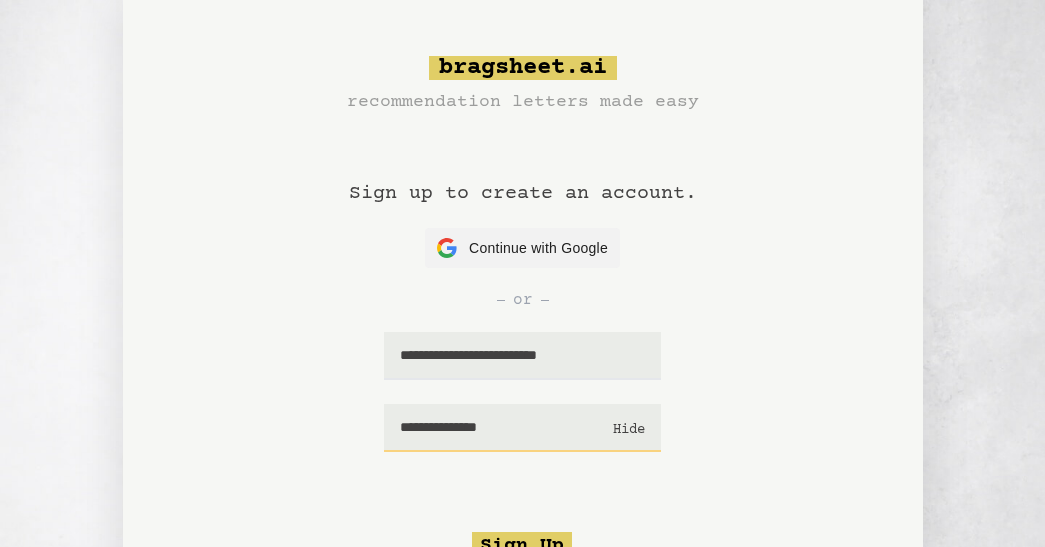 click on "Hide" at bounding box center (629, 430) 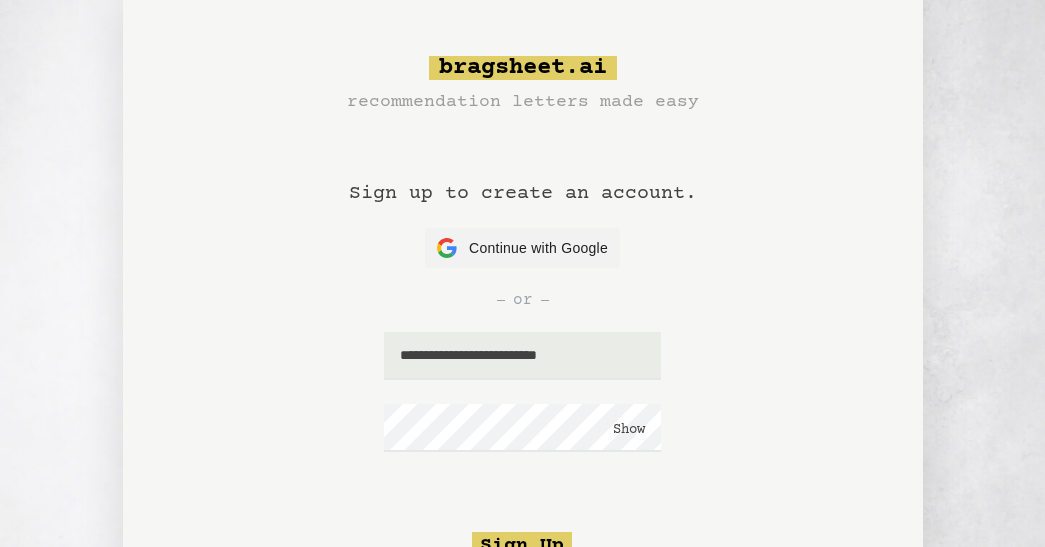 click on "Sign Up" at bounding box center (522, 546) 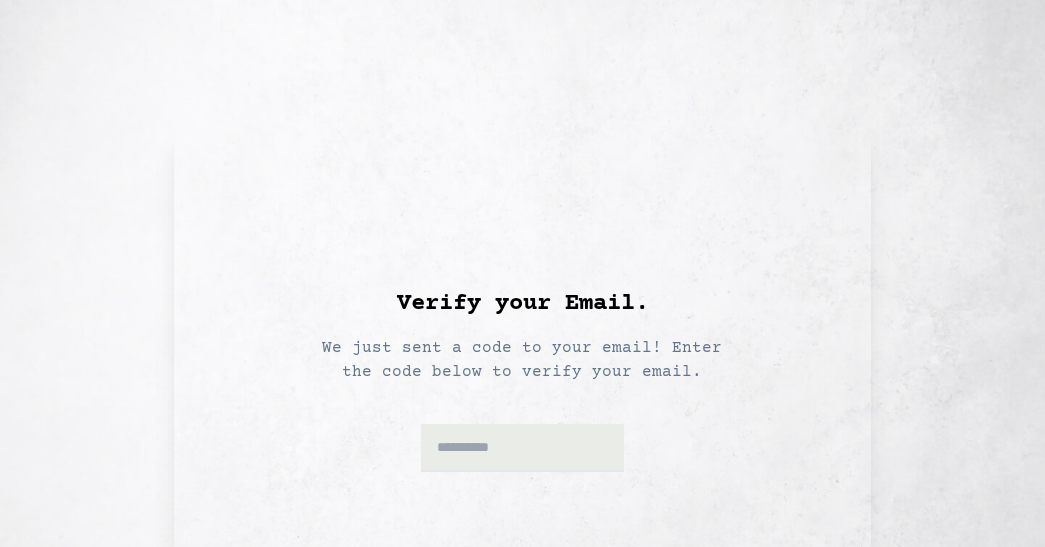 click on "Verify your Email.   We just sent a code to your email! Enter the code below to
verify your email." at bounding box center [522, 337] 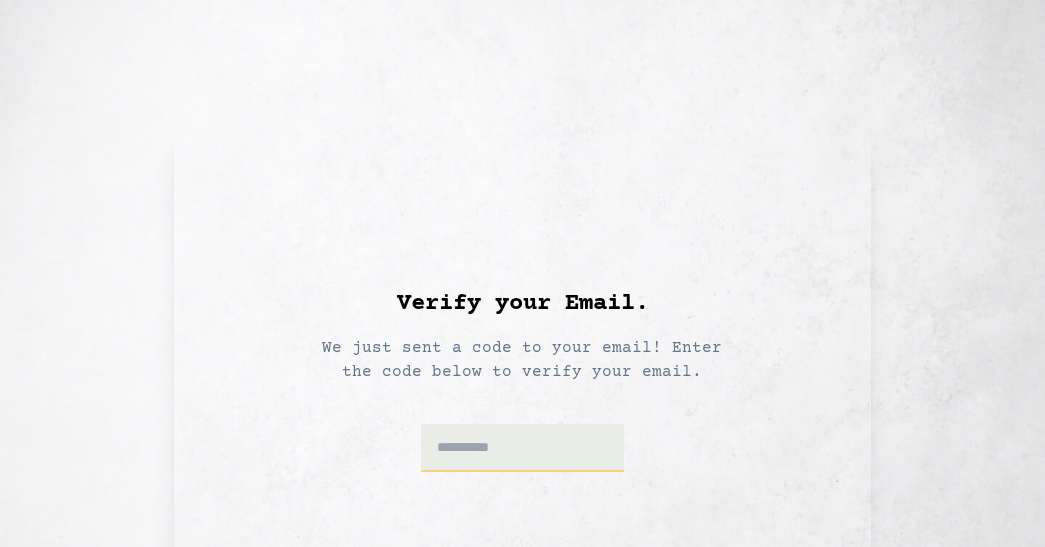 click at bounding box center (522, 448) 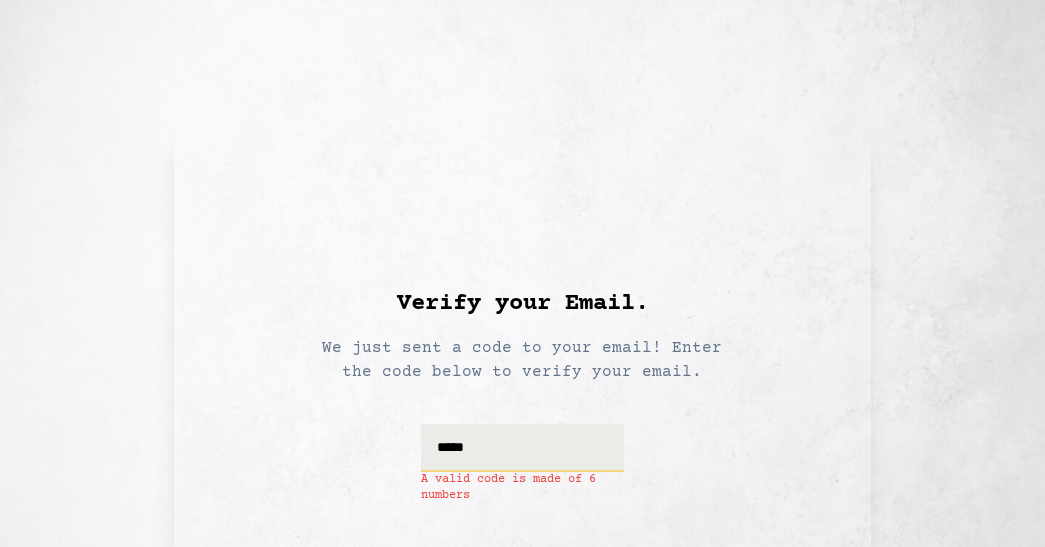 type on "******" 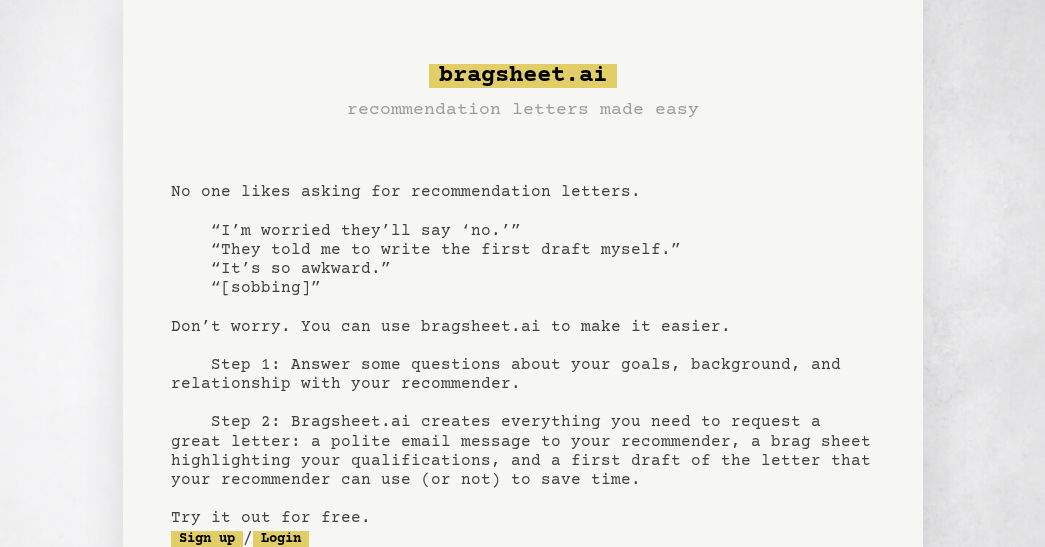 scroll, scrollTop: 0, scrollLeft: 0, axis: both 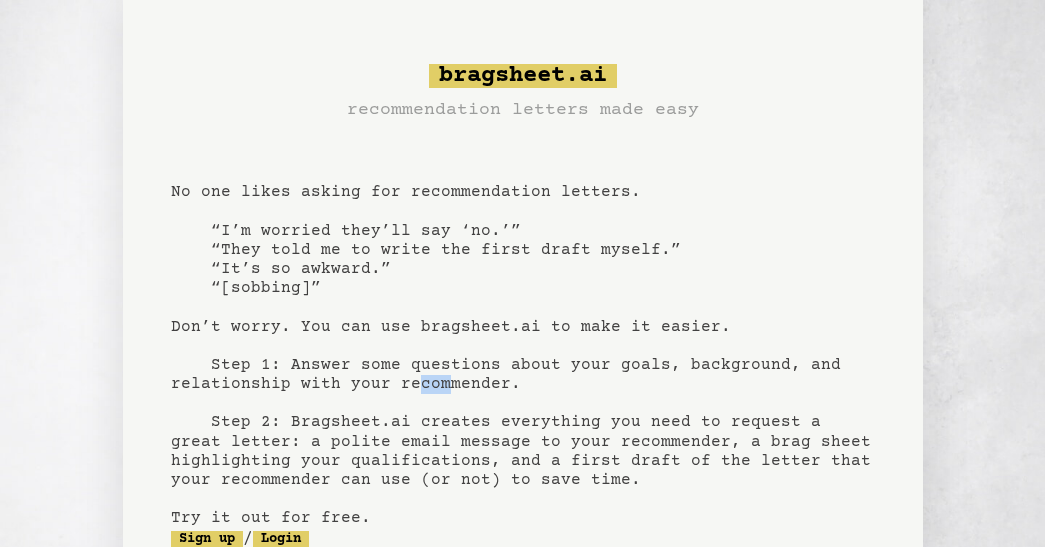 drag, startPoint x: 443, startPoint y: 244, endPoint x: 414, endPoint y: 240, distance: 29.274563 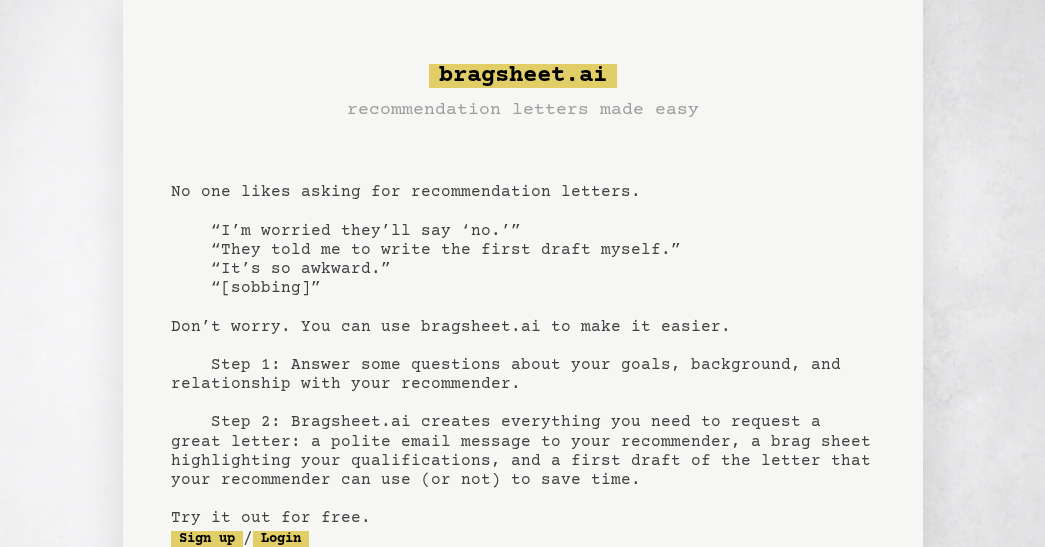 scroll, scrollTop: 0, scrollLeft: 0, axis: both 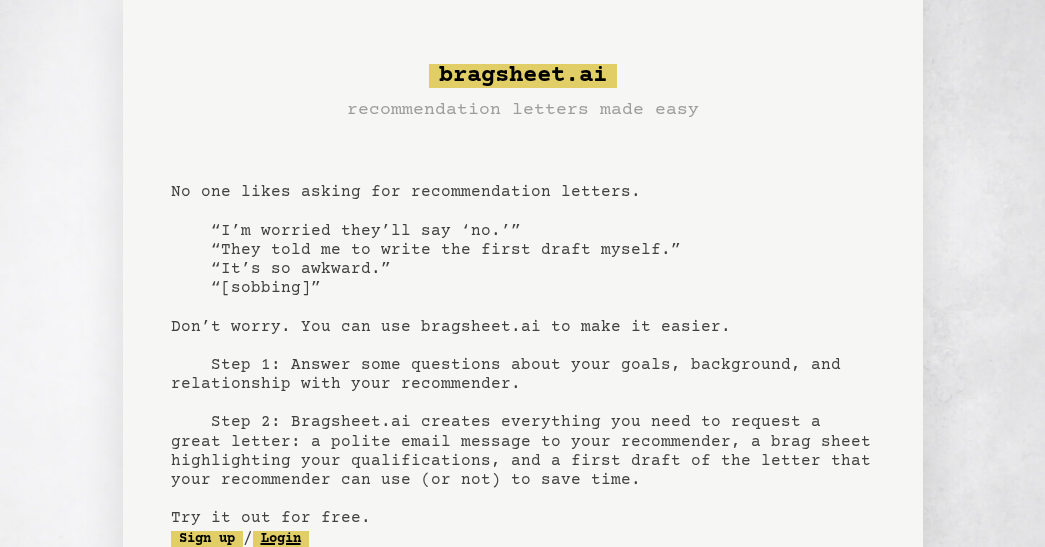 click on "Login" 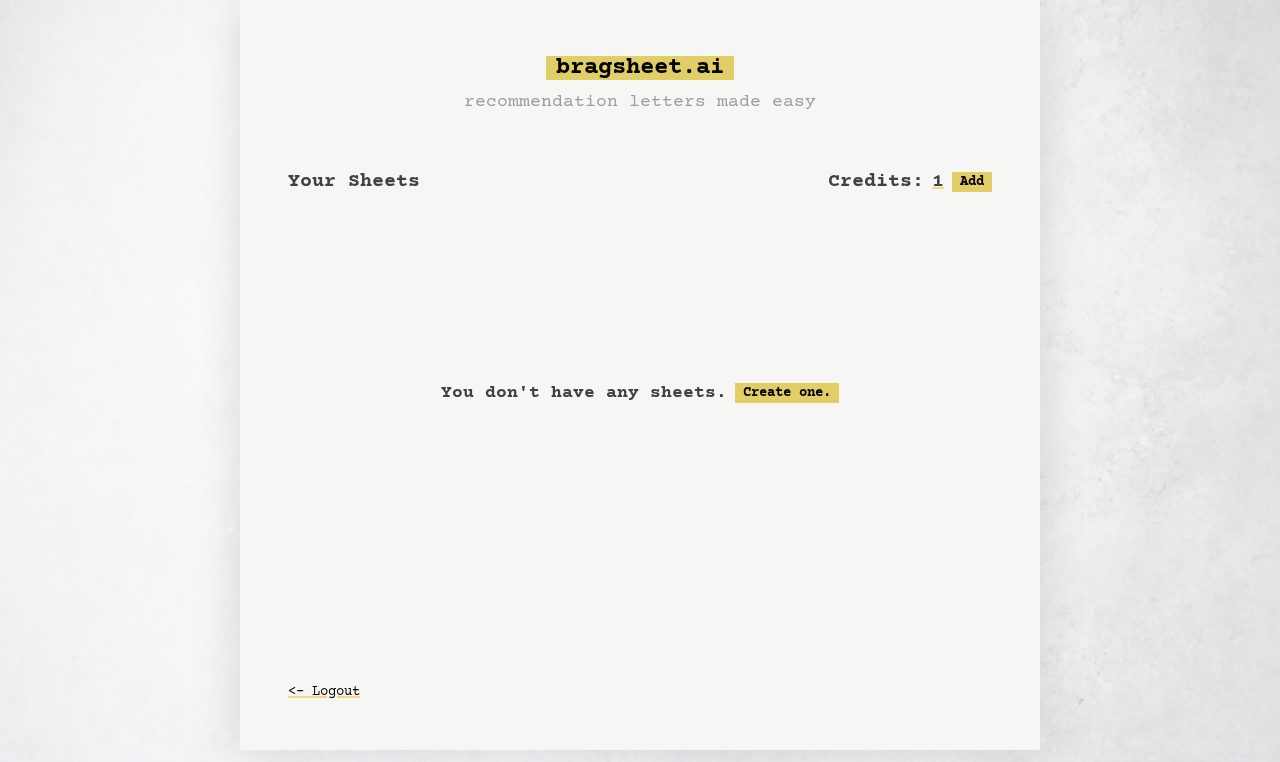 scroll, scrollTop: 0, scrollLeft: 0, axis: both 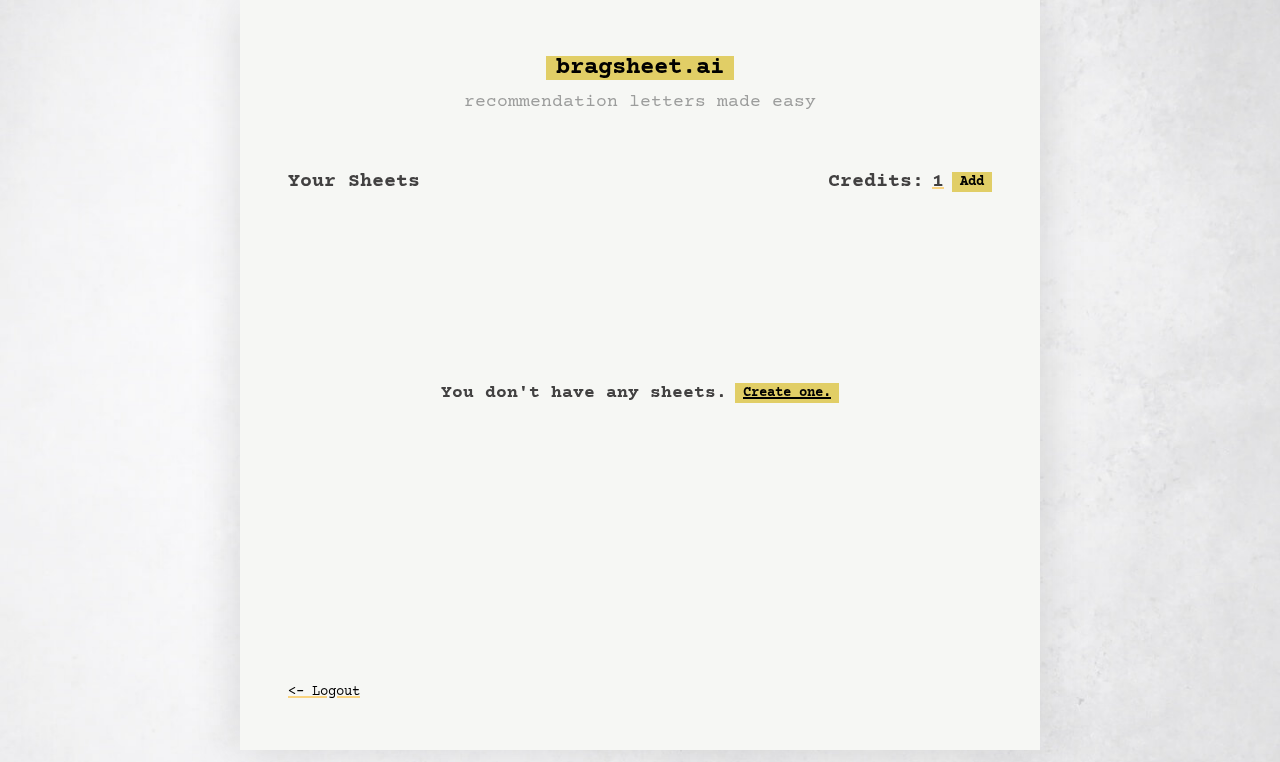 click on "Create one." at bounding box center [787, 393] 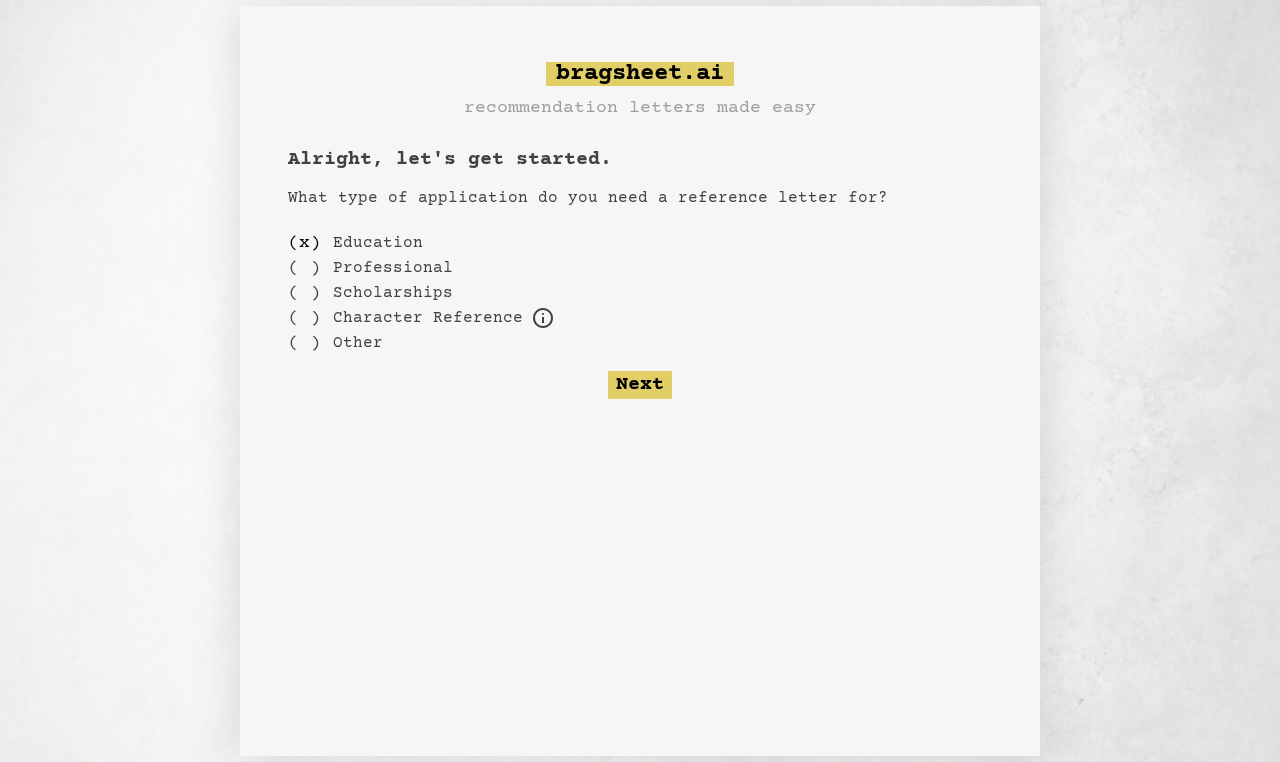 click on "Character Reference" at bounding box center (428, 318) 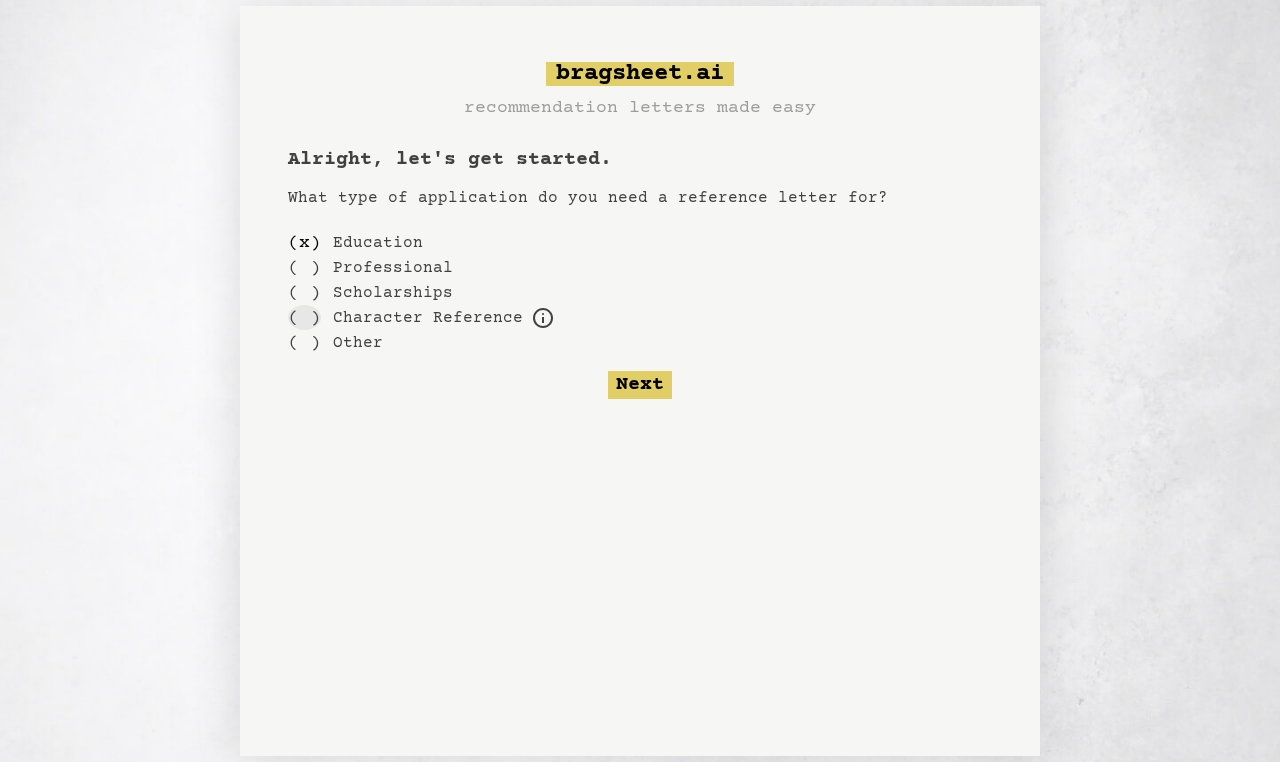 click on "(    )" at bounding box center [304, 317] 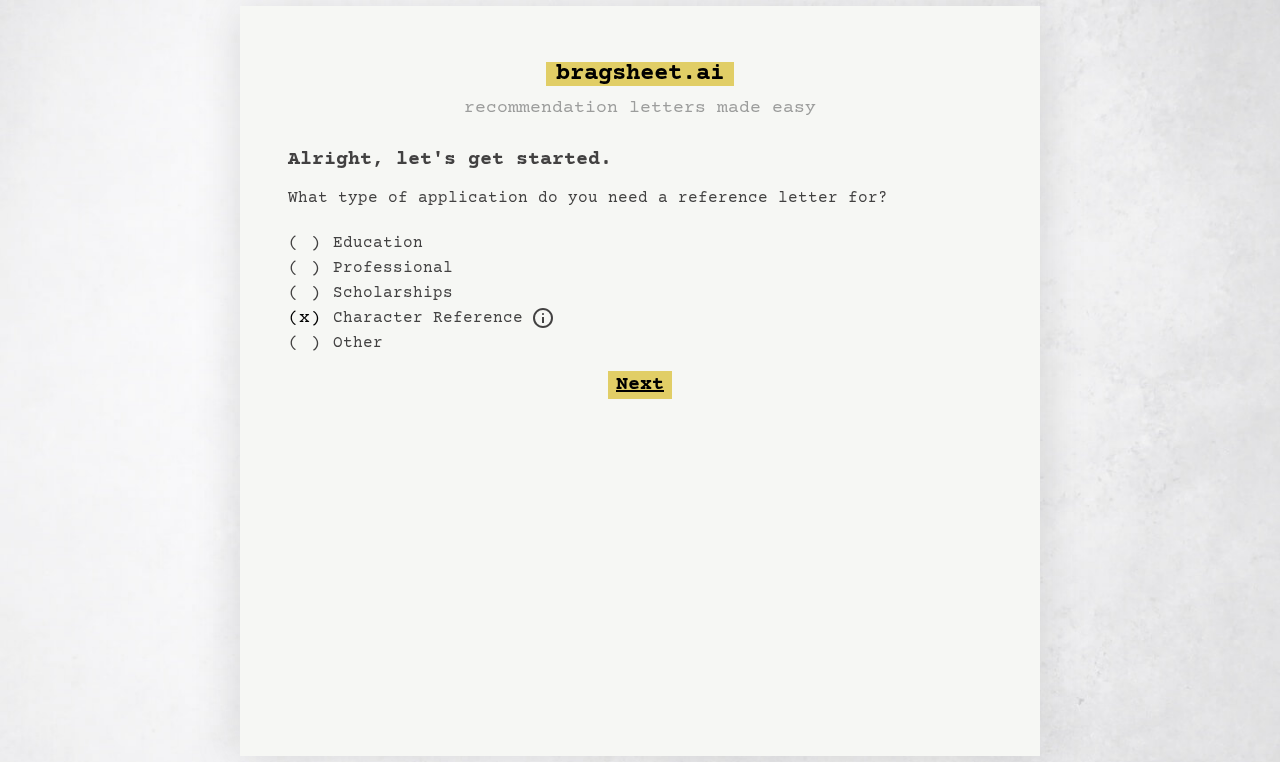 click on "Next" at bounding box center (640, 385) 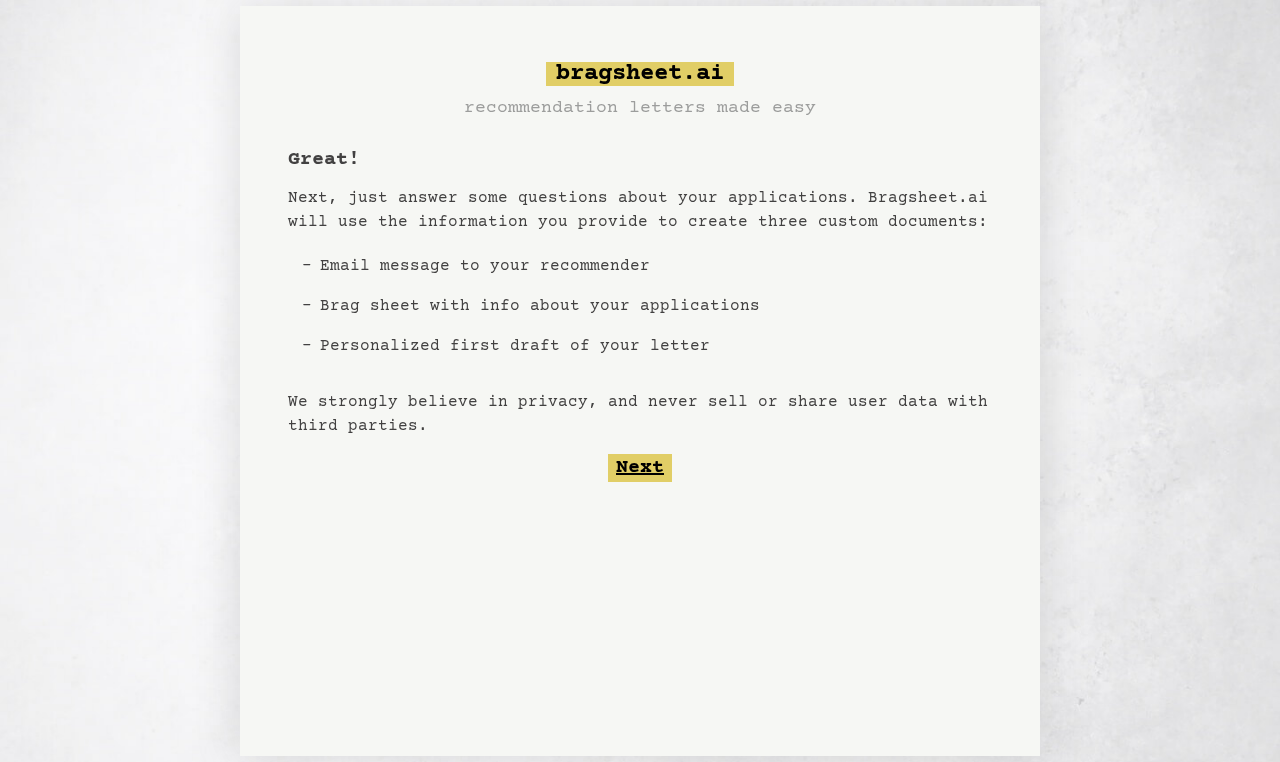 click on "Next" at bounding box center (640, 468) 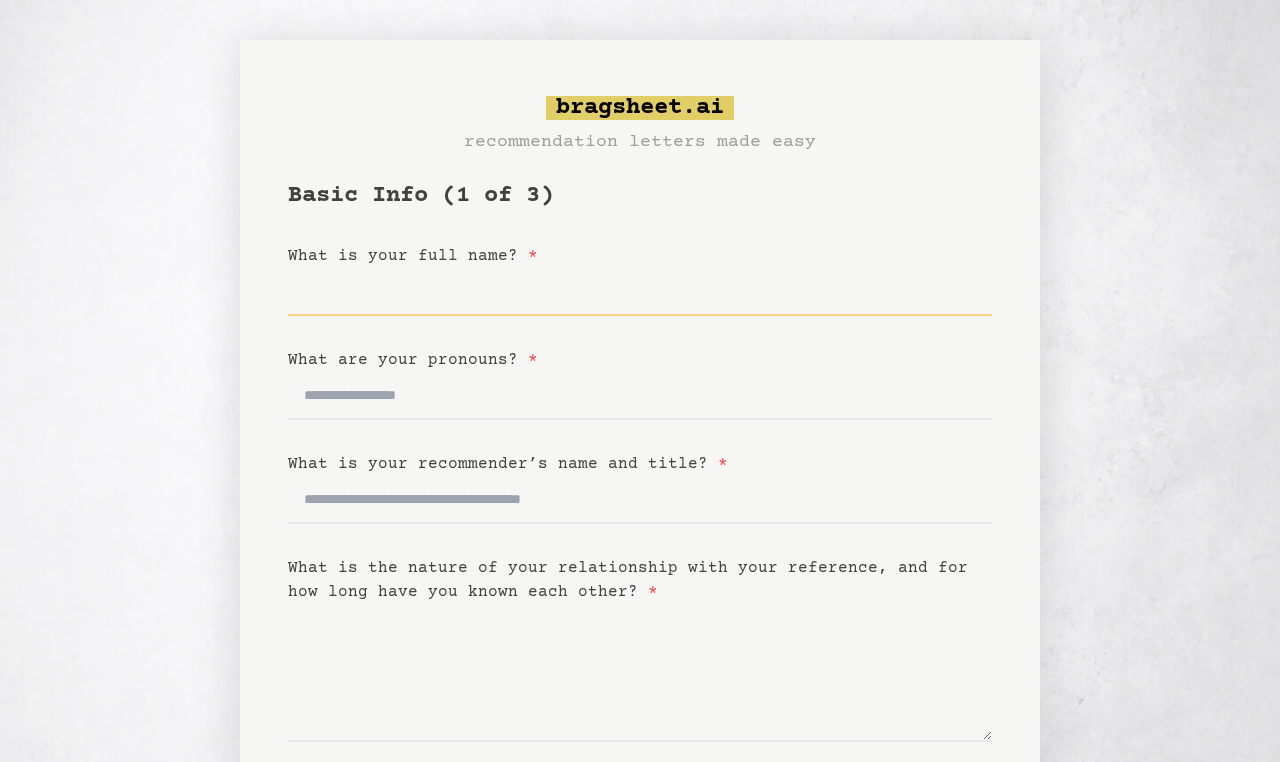 click on "What is your full name?   *" at bounding box center [640, 292] 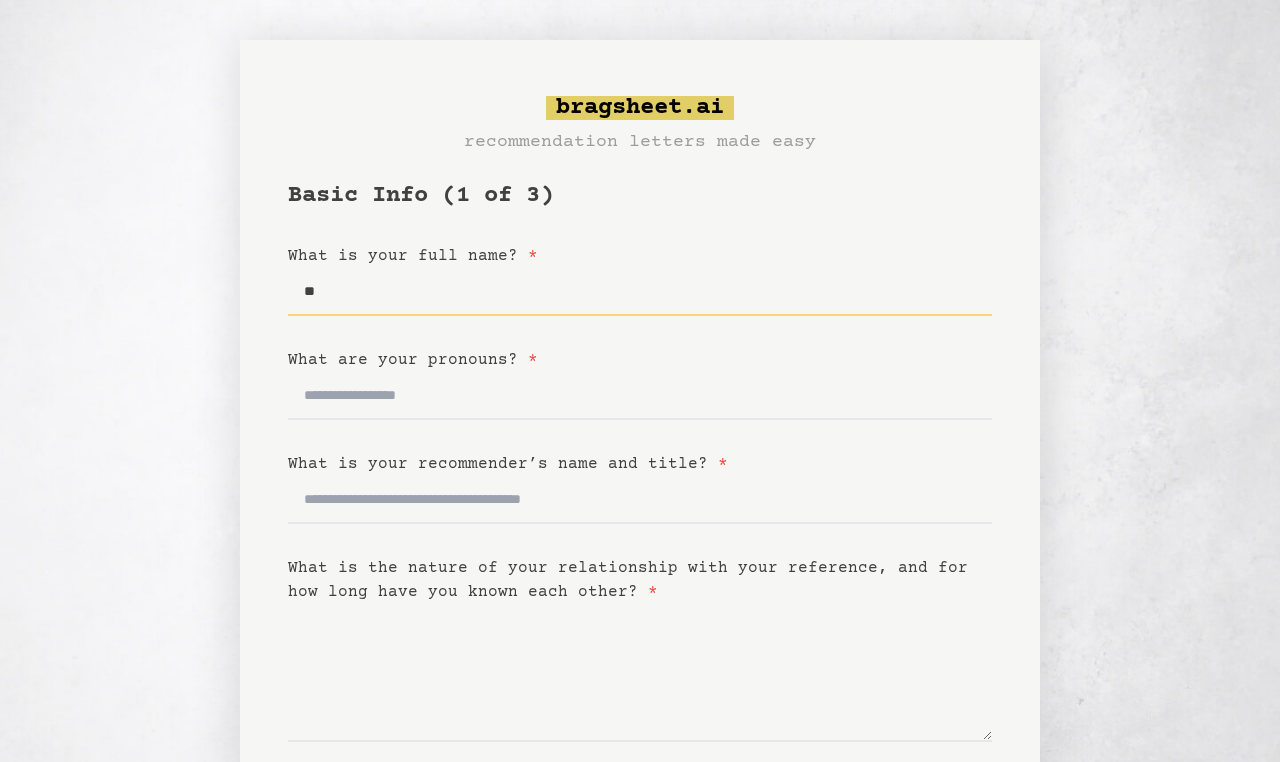 type on "*" 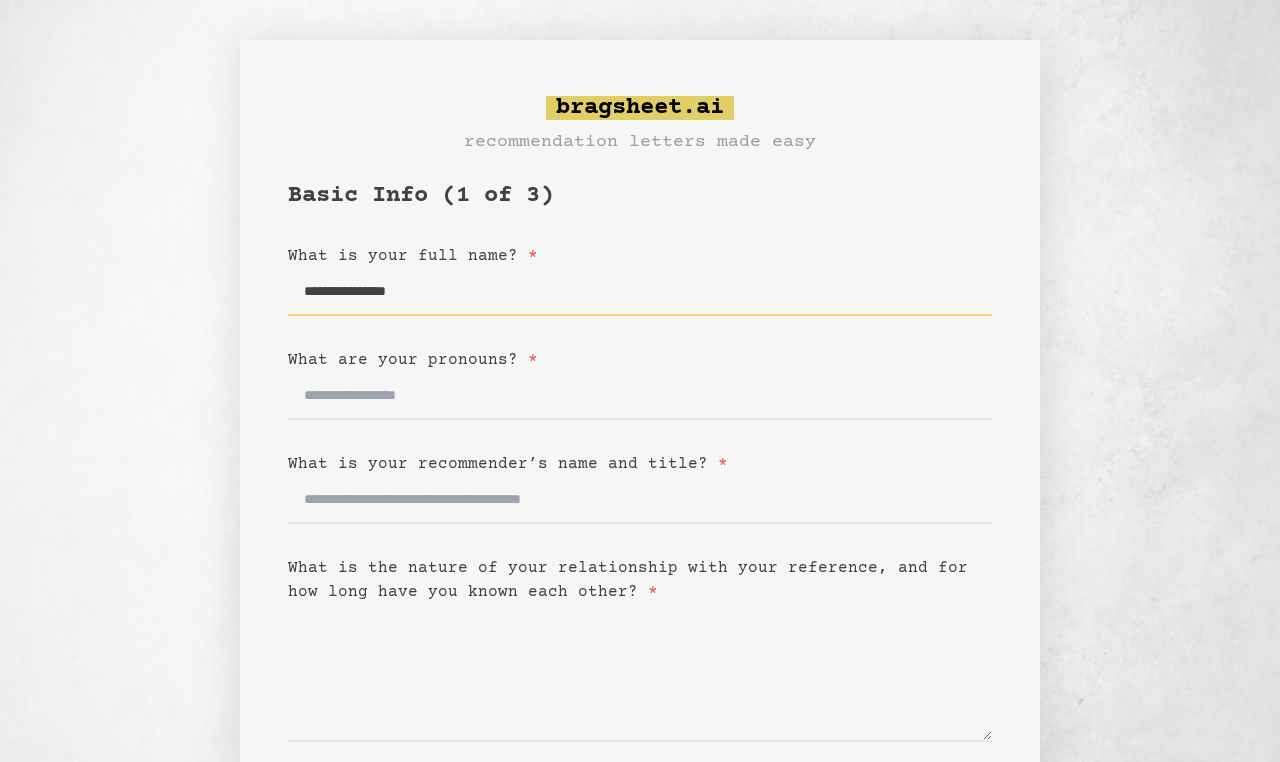 type on "**********" 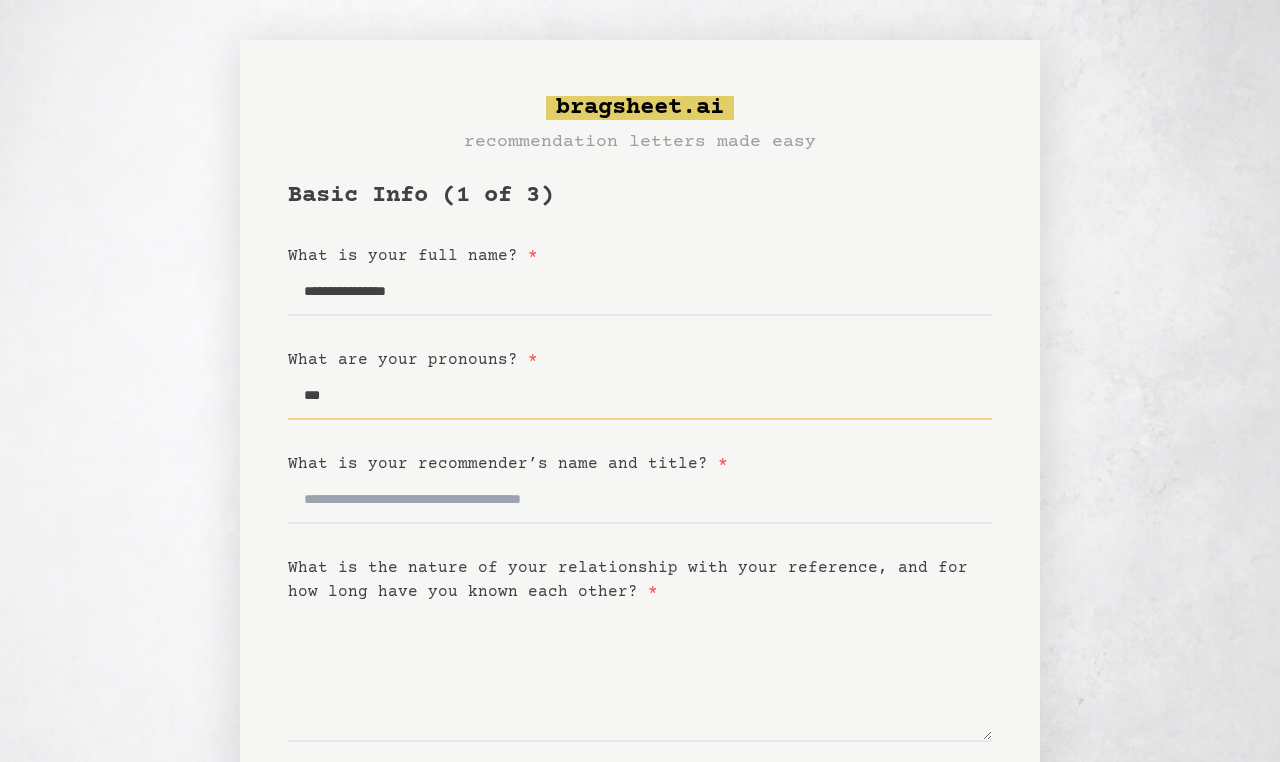 type on "***" 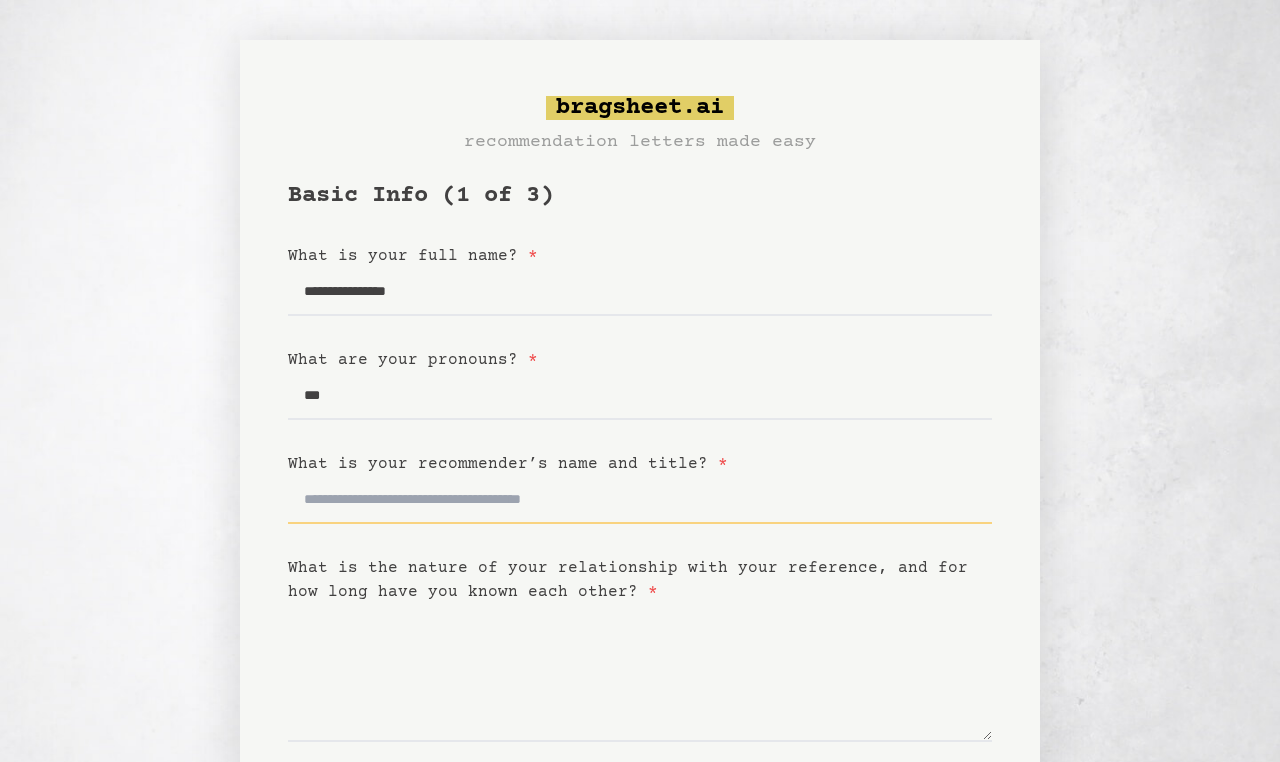 click on "What is your recommender’s name and title?   *" at bounding box center [640, 500] 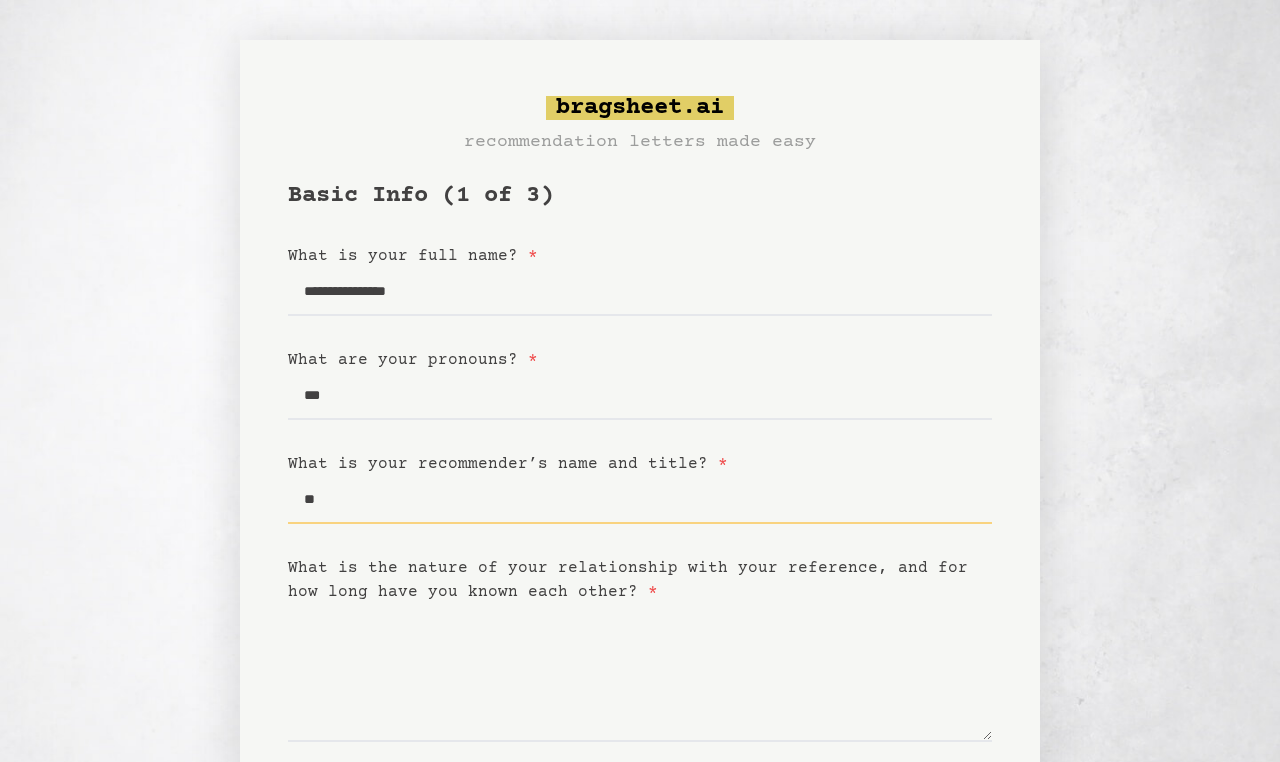 type on "*" 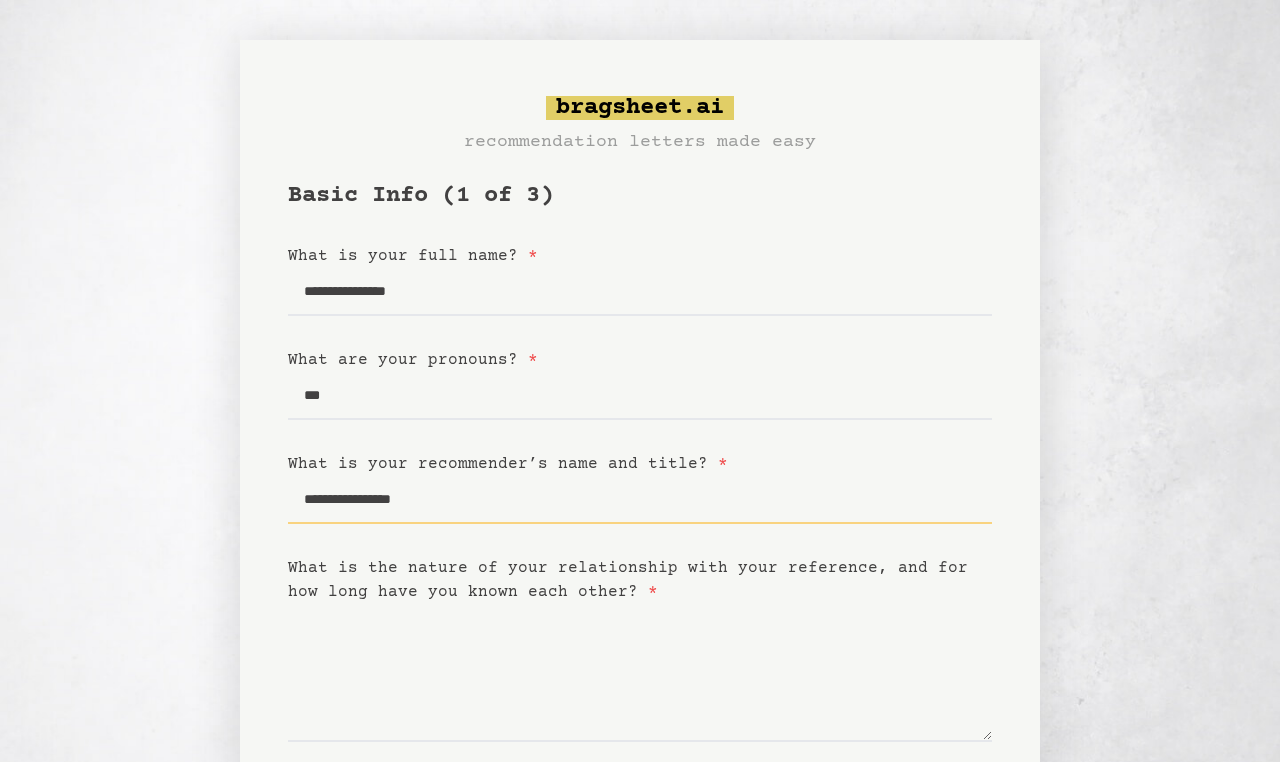 type on "**********" 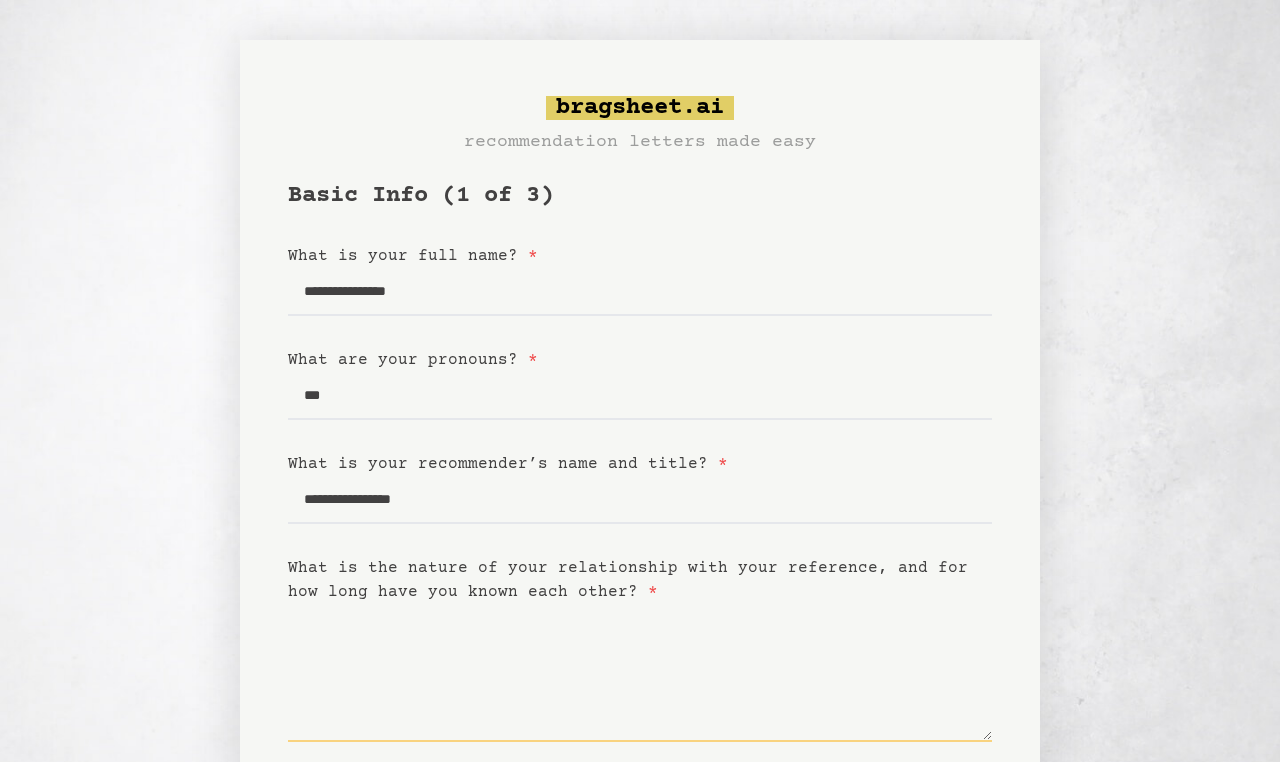 click on "What is the nature of your relationship with your reference, and
for how long have you known each other?   *" at bounding box center (640, 673) 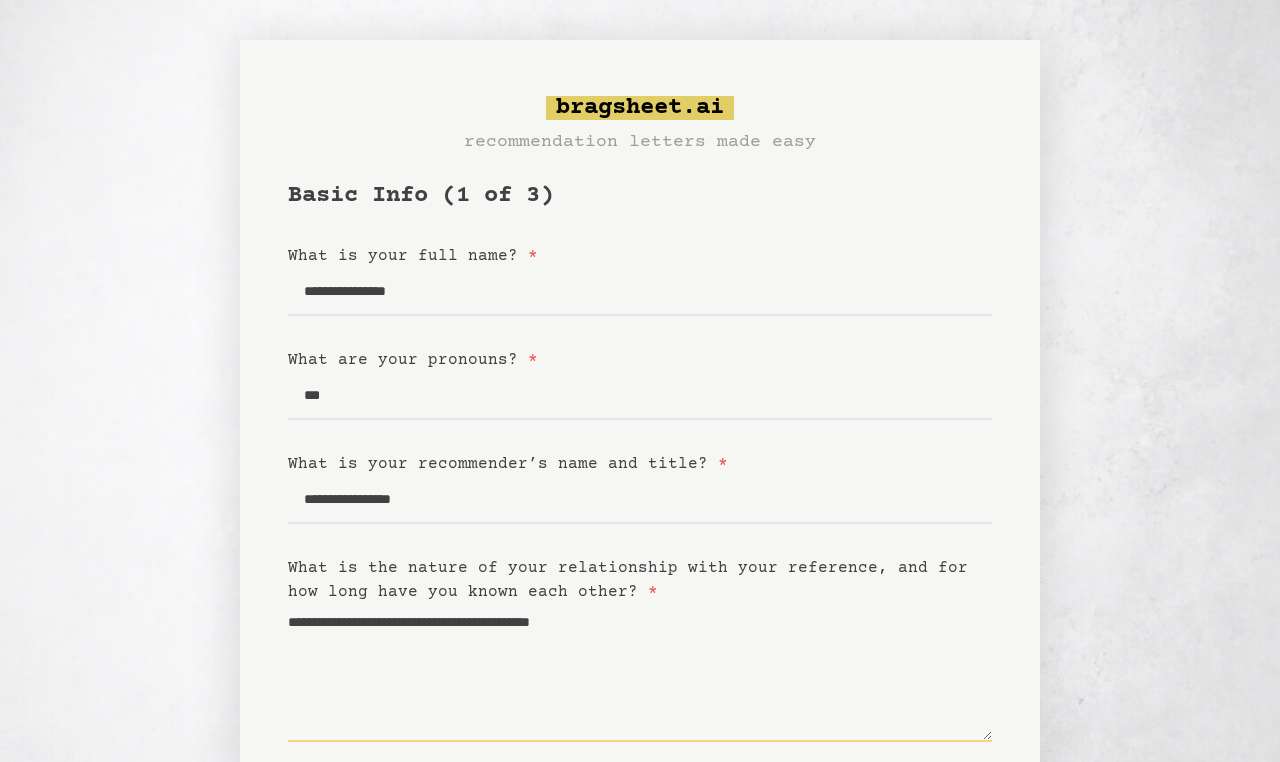 type on "**********" 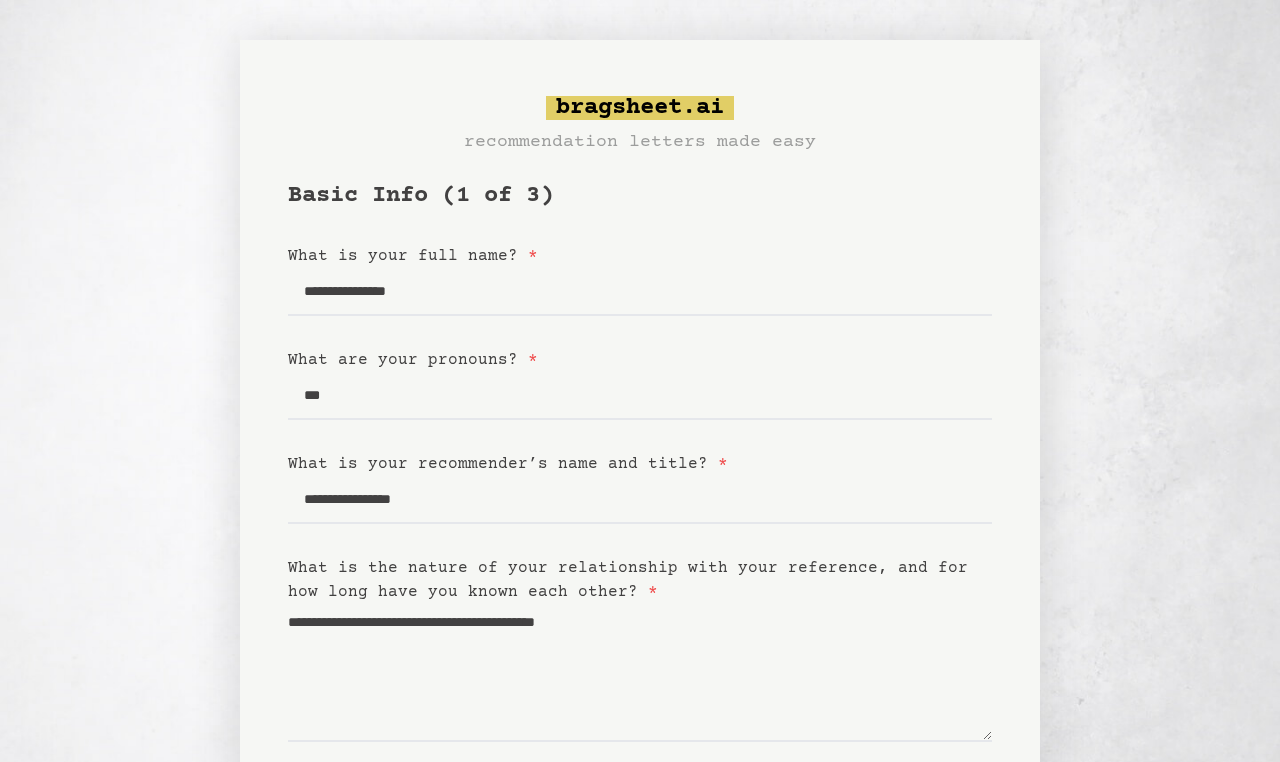 click on "Next" 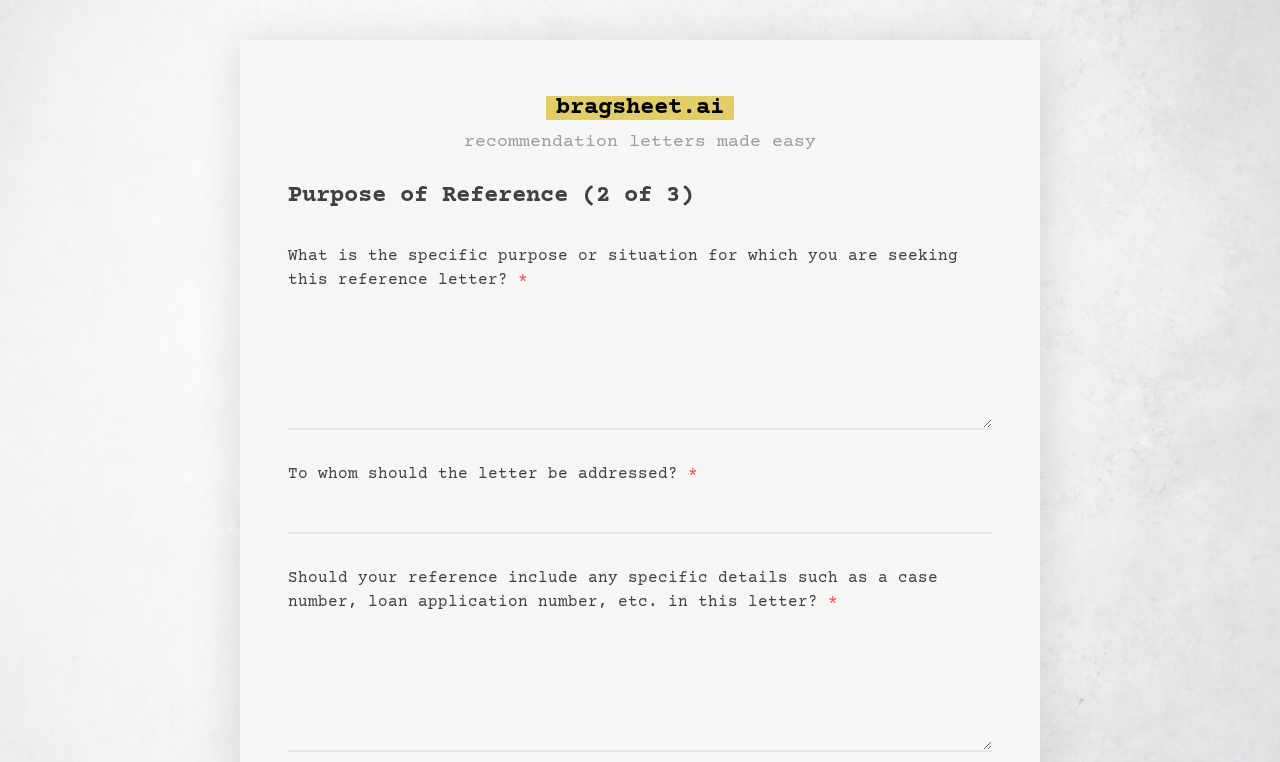 scroll, scrollTop: 0, scrollLeft: 0, axis: both 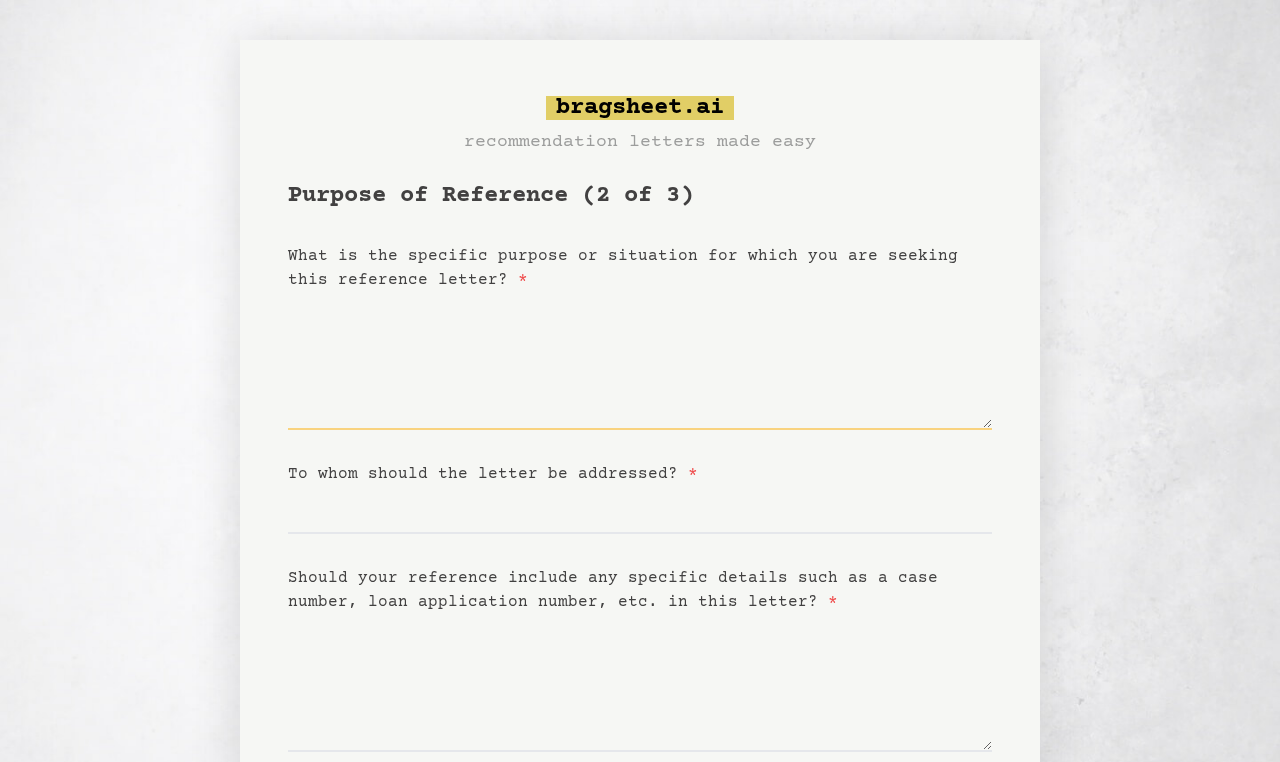 click on "What is the specific purpose or situation for which you are
seeking this reference letter?   *" at bounding box center (640, 361) 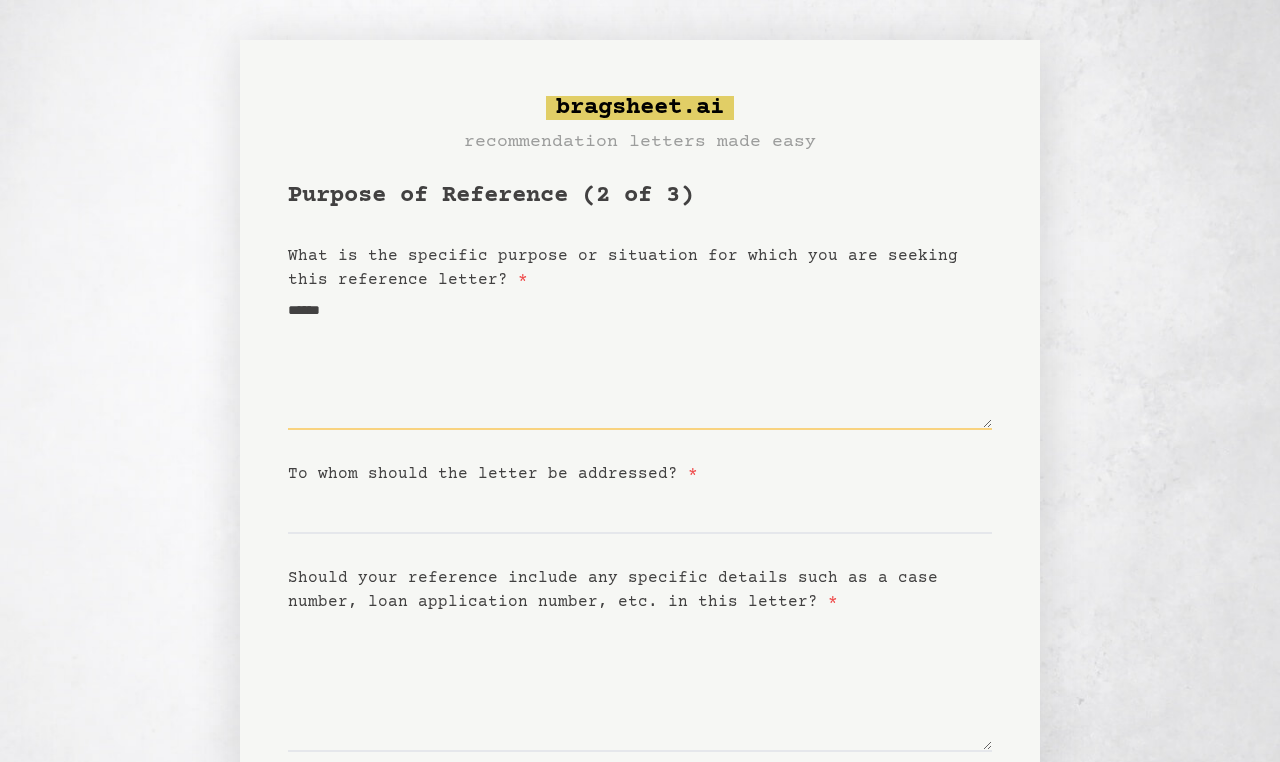 type on "******" 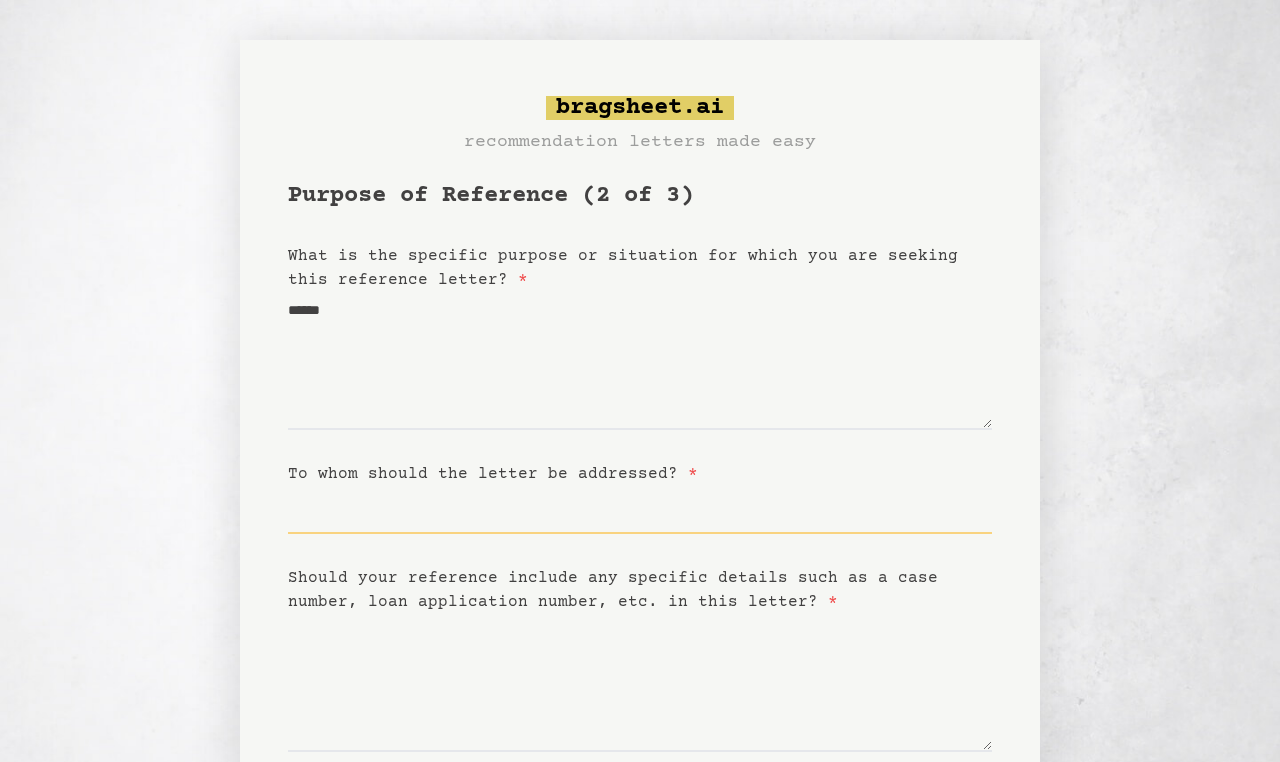 click on "To whom should the letter be addressed?   *" at bounding box center (640, 510) 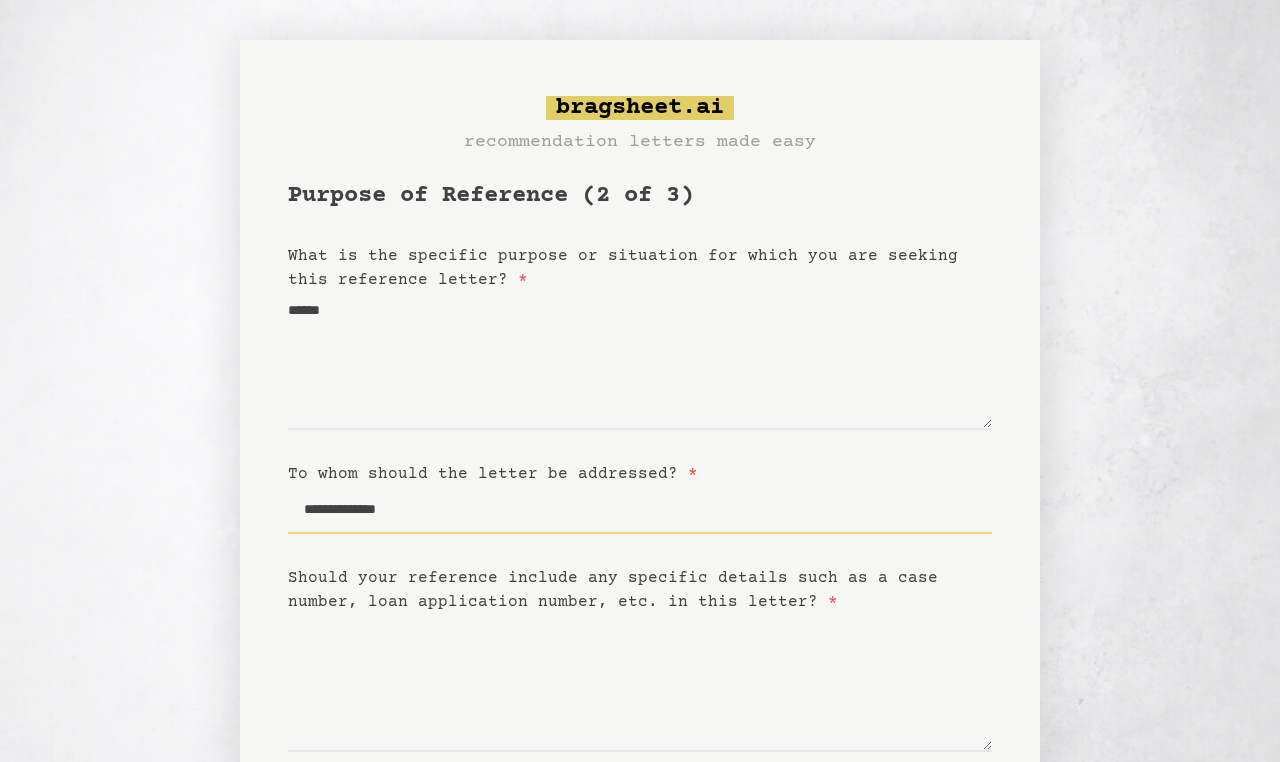 type on "**********" 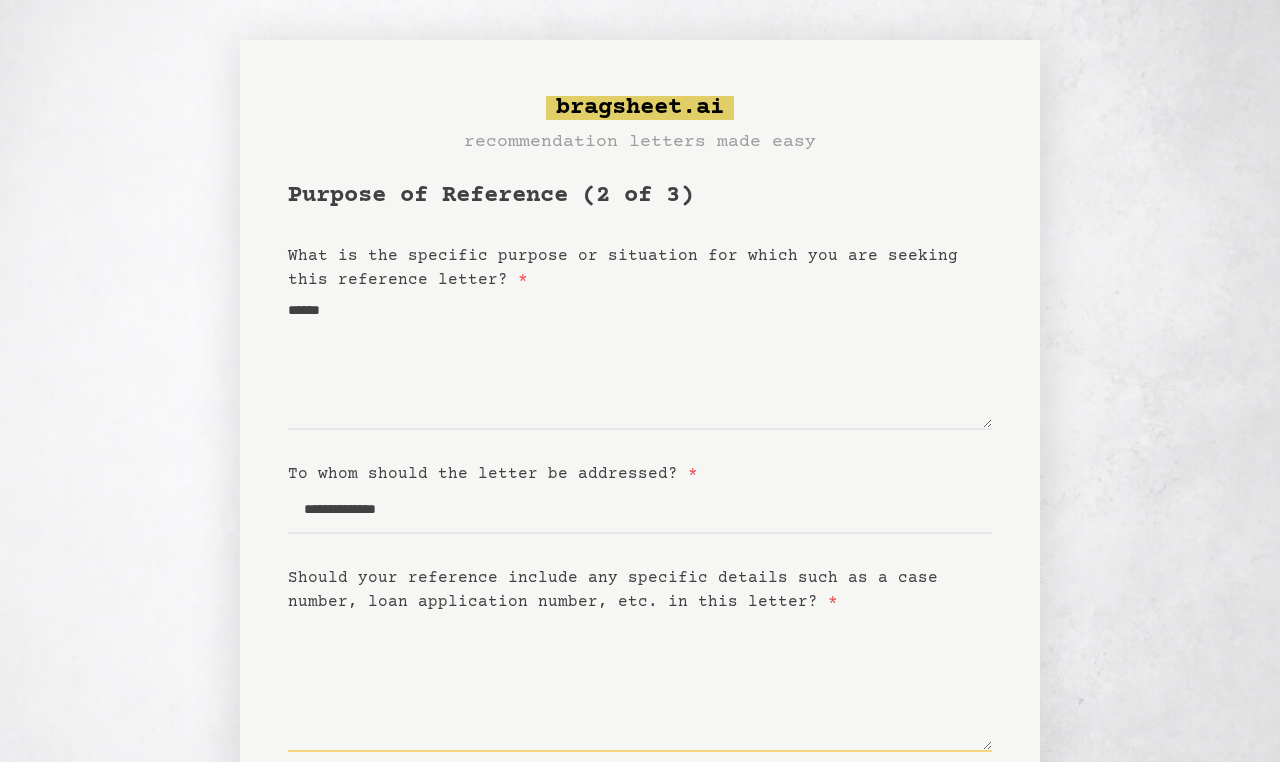 click on "Should your reference include any specific details such as a
case number, loan application number, etc. in this letter?   *" at bounding box center (640, 683) 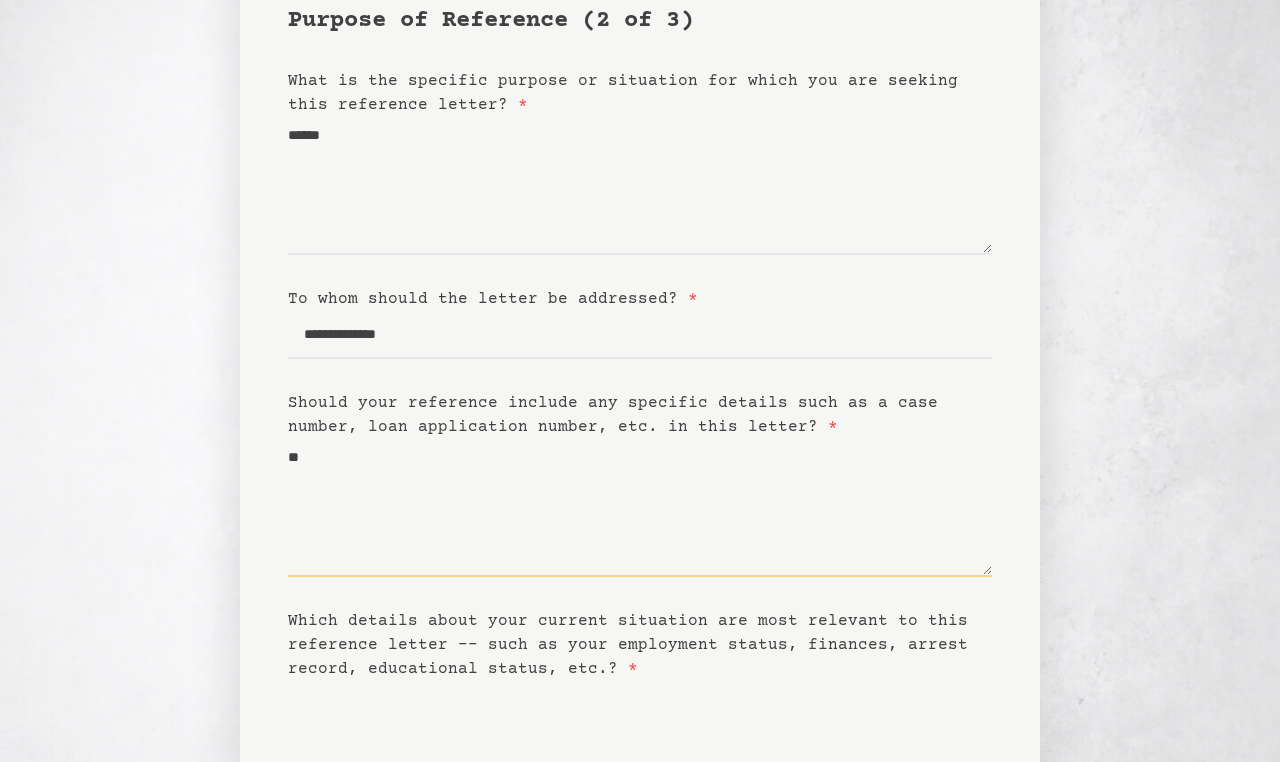 scroll, scrollTop: 174, scrollLeft: 0, axis: vertical 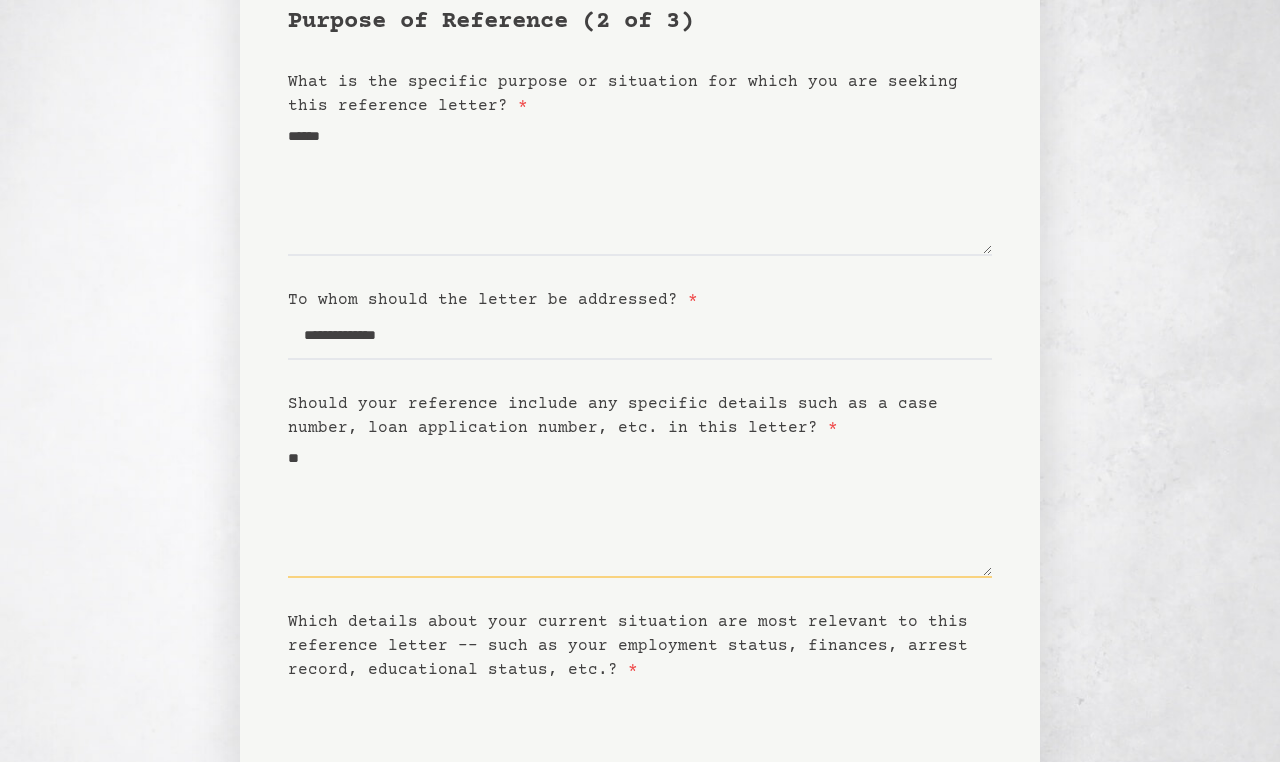 type on "**" 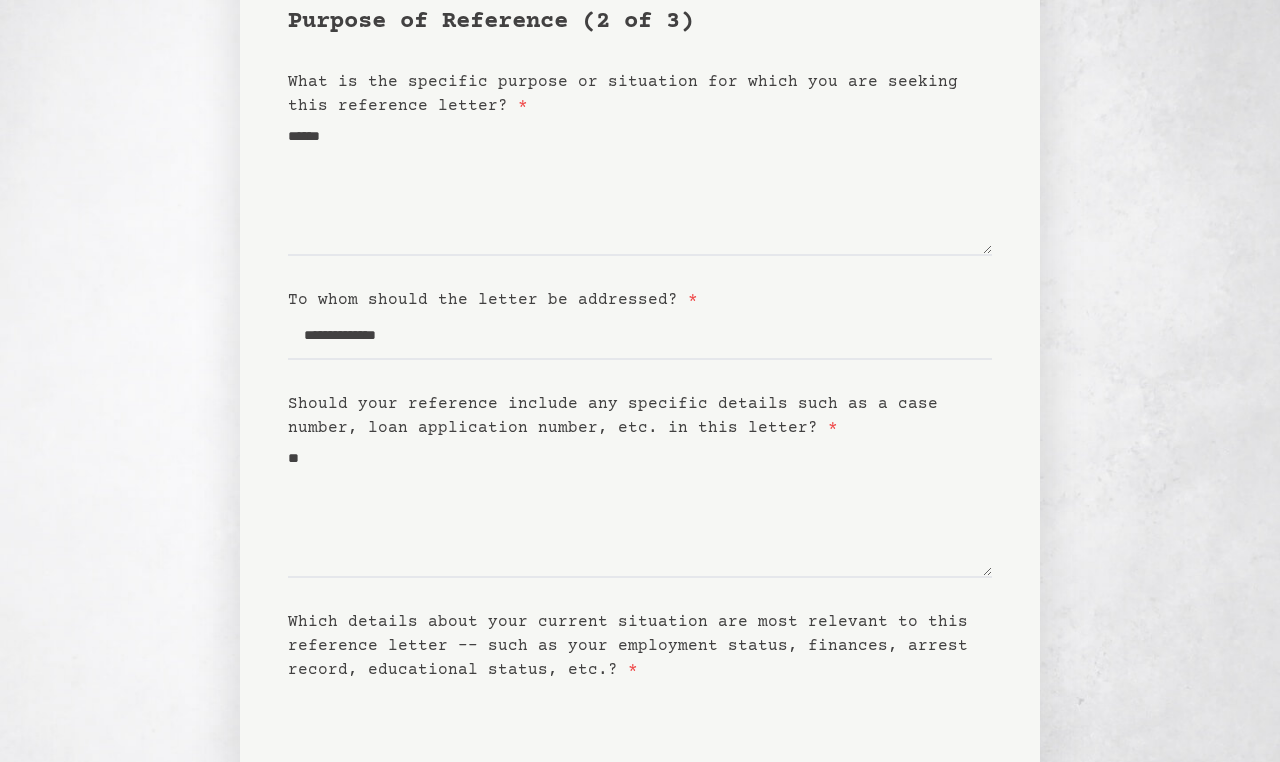 click on "Which details about your current situation are most relevant to
this reference letter -- such as your employment status,
finances, arrest record, educational status, etc.?   *" at bounding box center (640, 751) 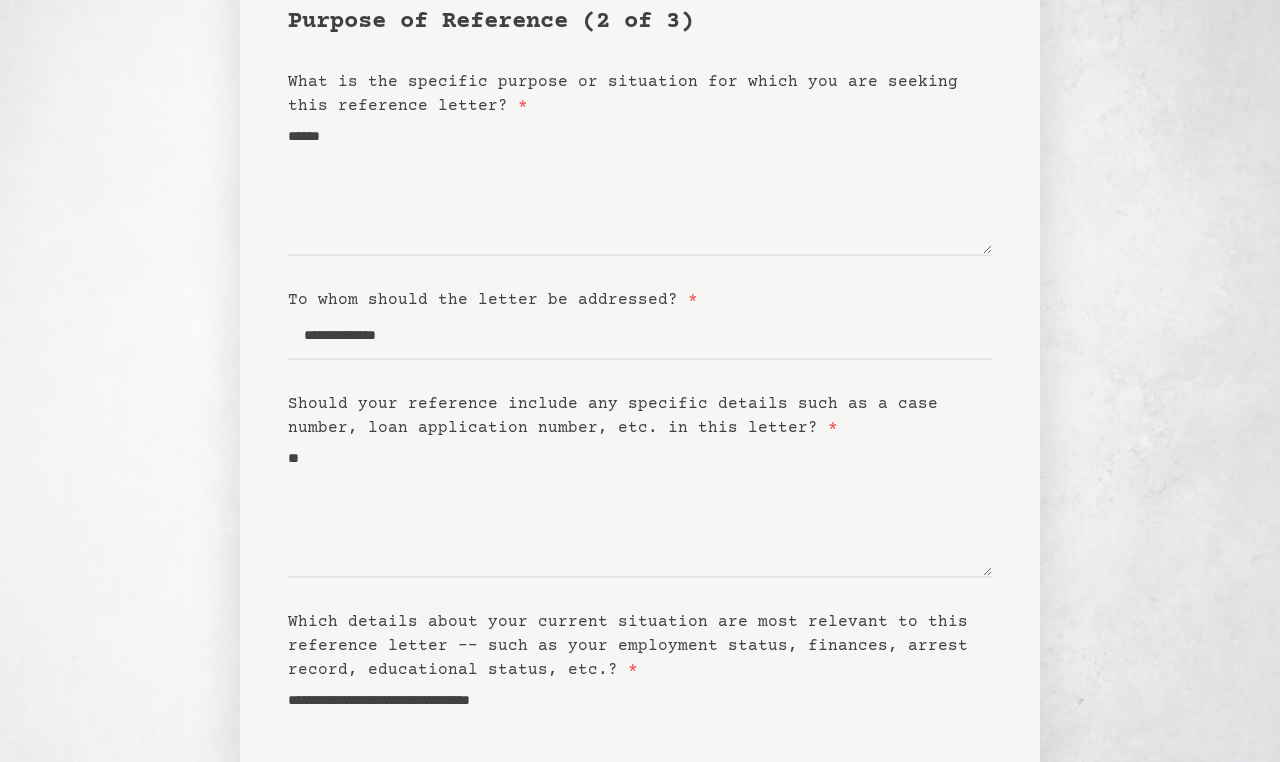 type on "**********" 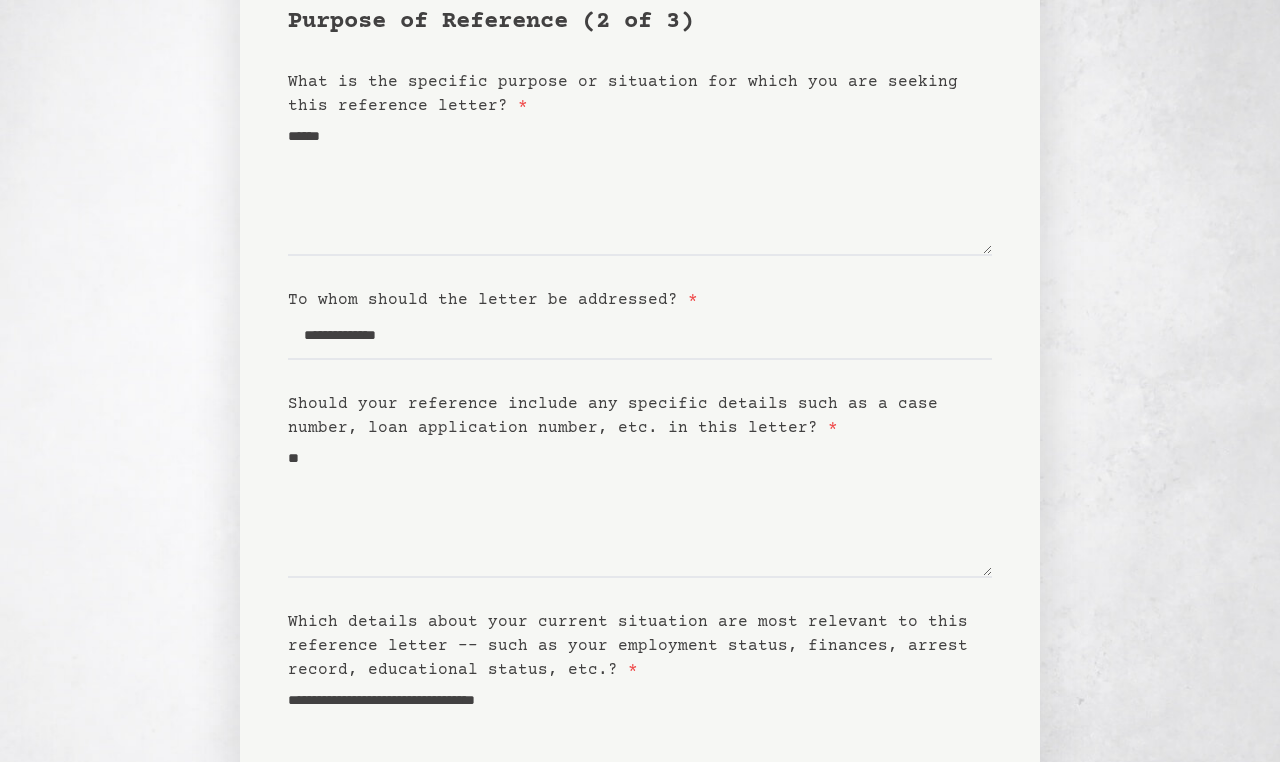click on "Next" 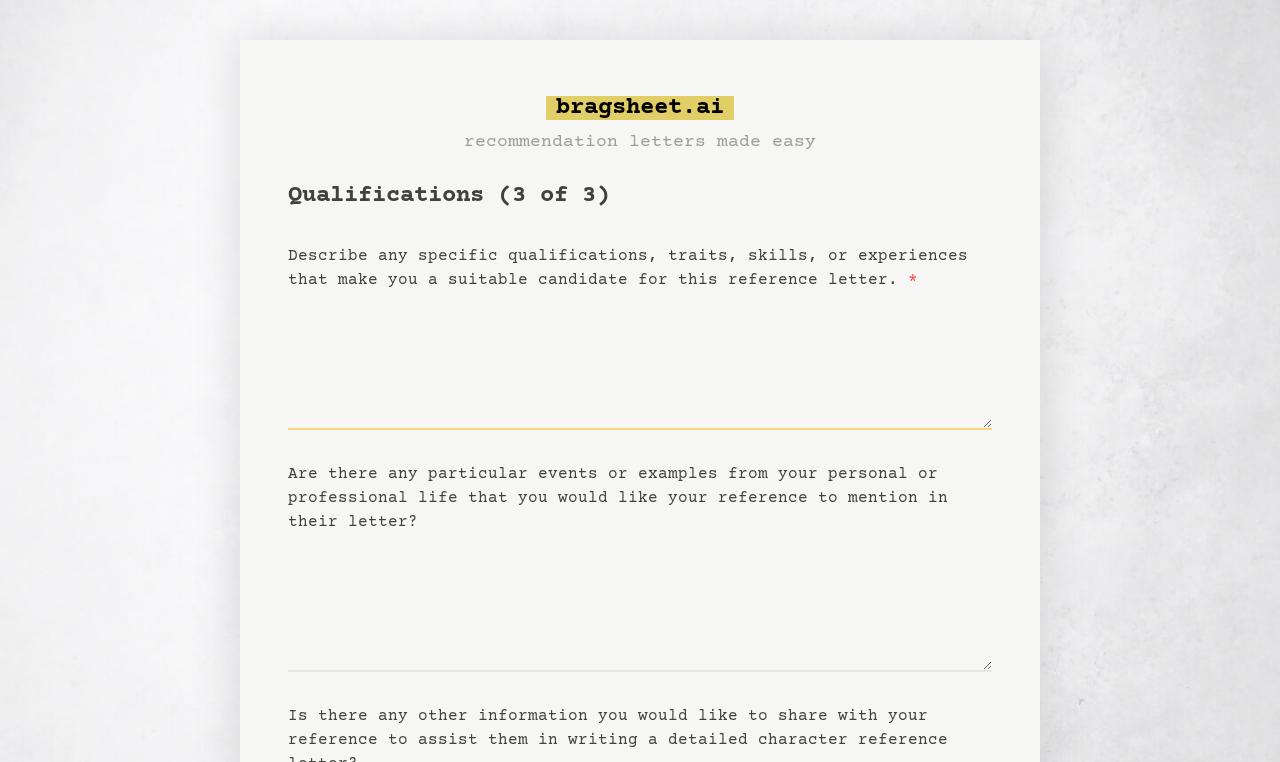 click on "Describe any specific qualifications, traits, skills, or
experiences that make you a suitable candidate for this
reference letter.   *" at bounding box center [640, 361] 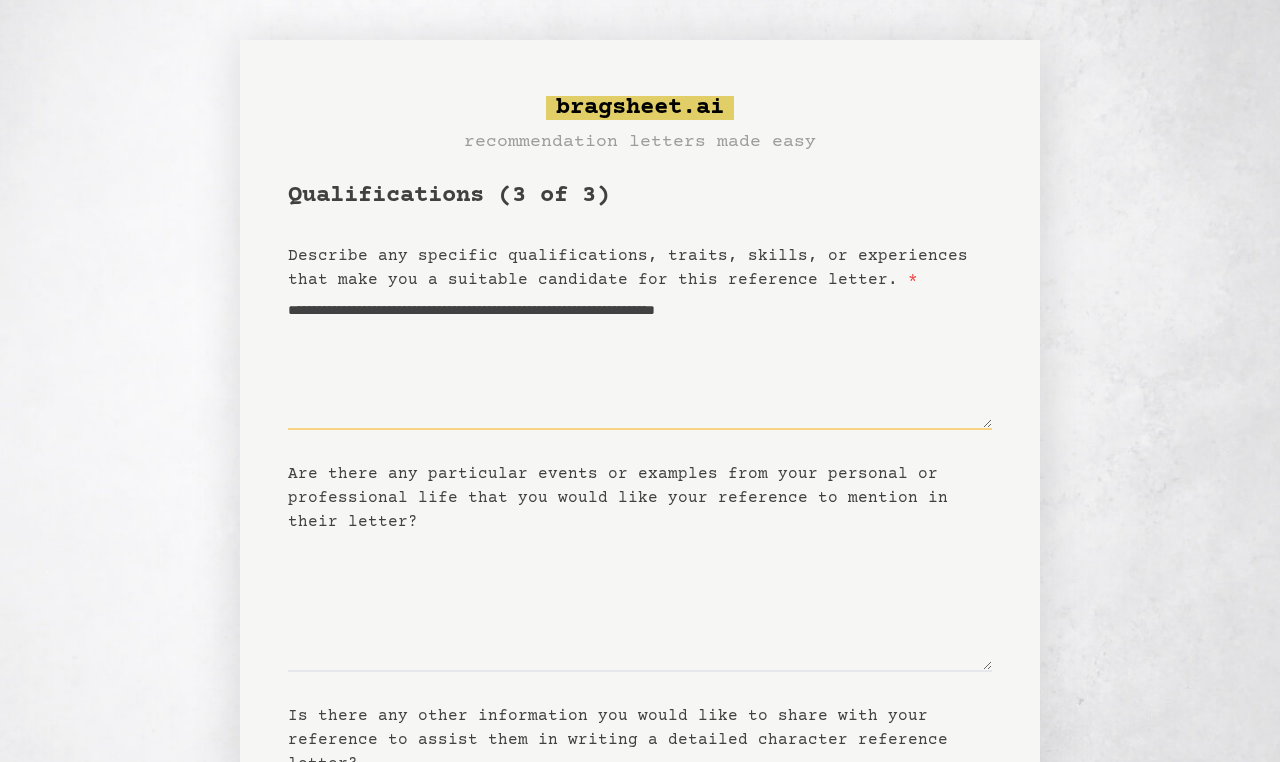 type on "**********" 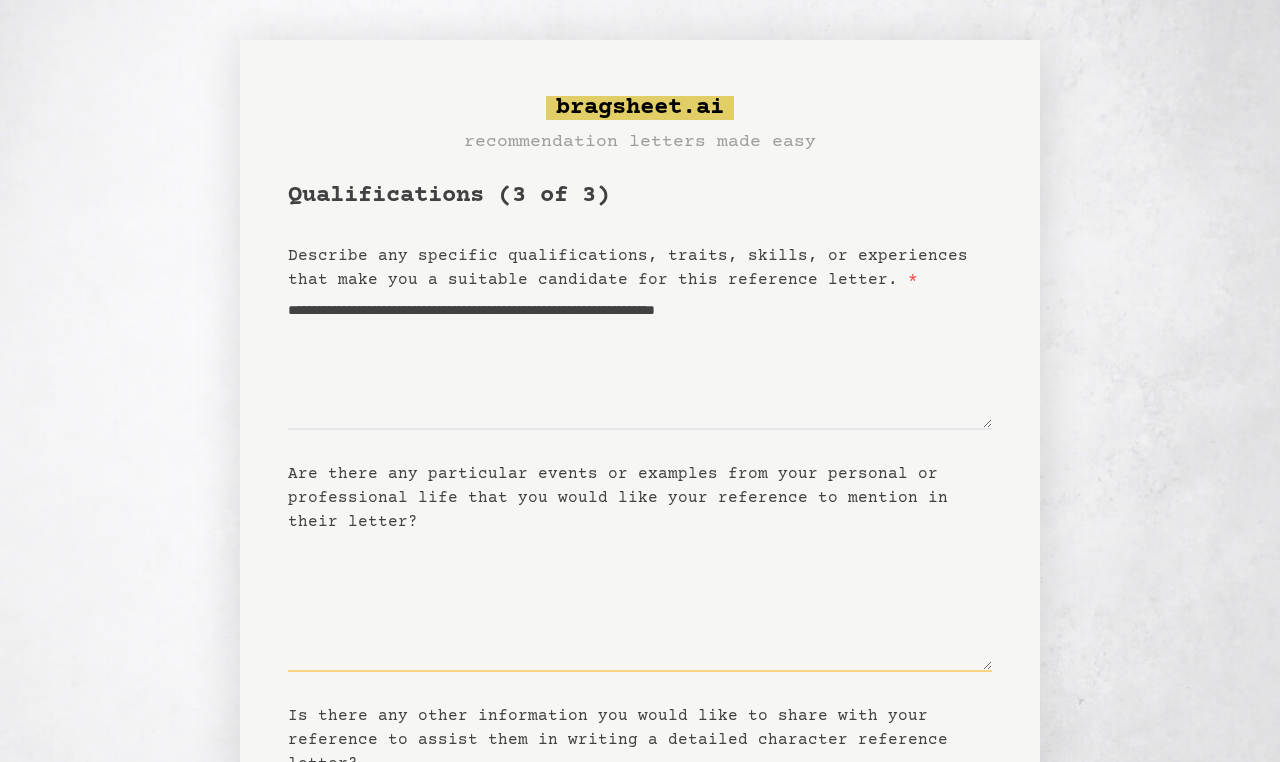 click on "Are there any particular events or examples from your personal
or professional life that you would like your reference to
mention in their letter?" at bounding box center [640, 603] 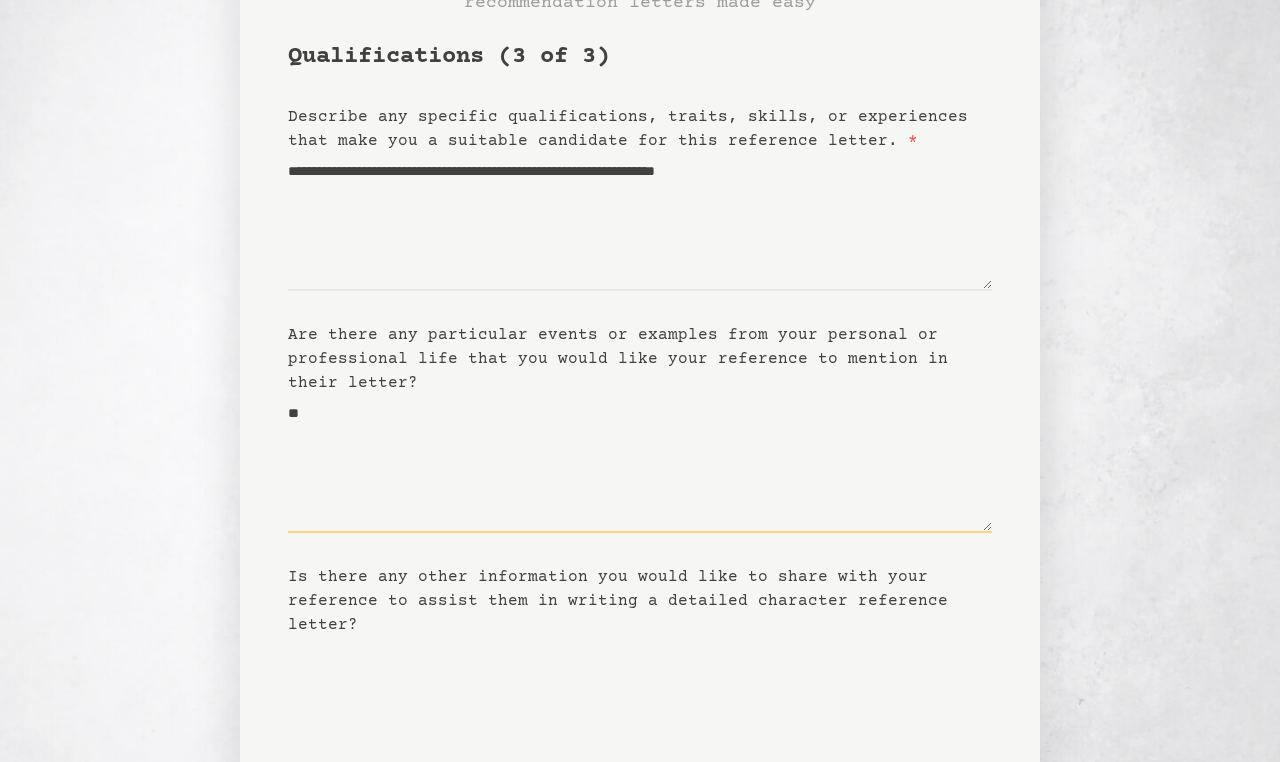 scroll, scrollTop: 134, scrollLeft: 0, axis: vertical 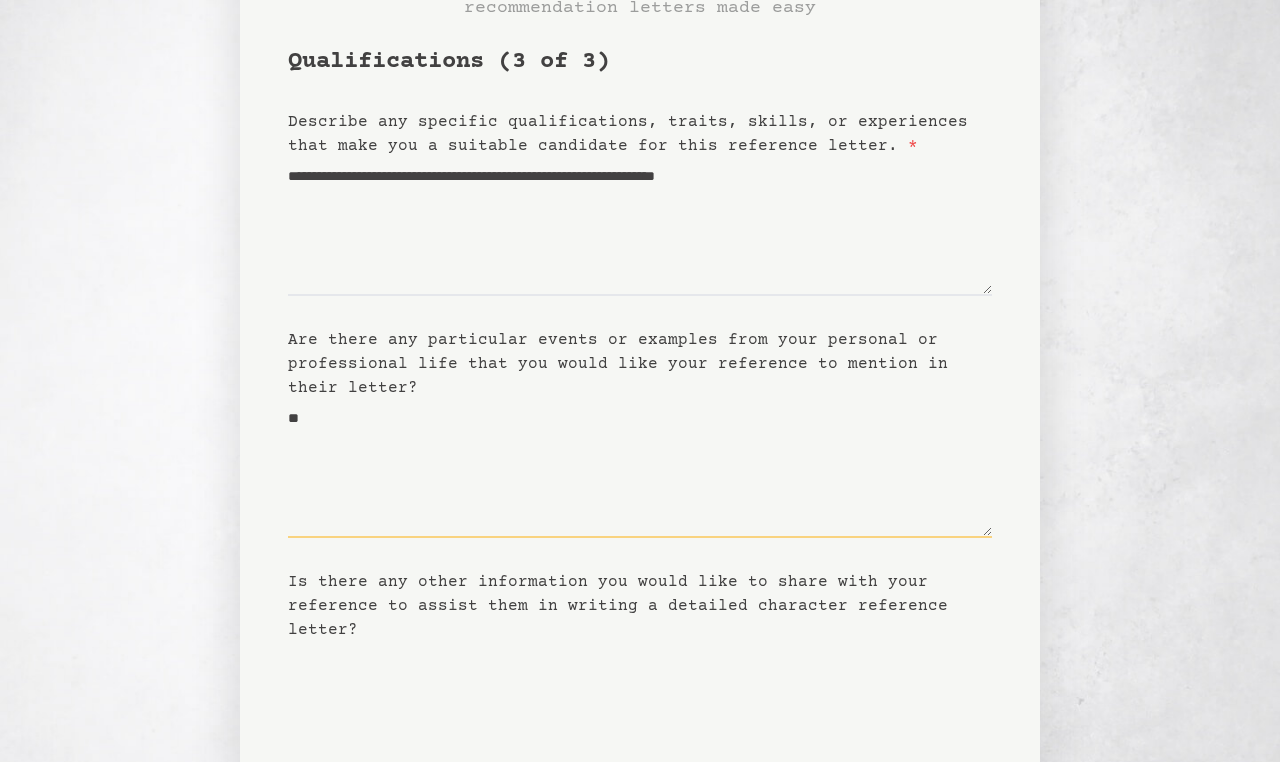 type on "**" 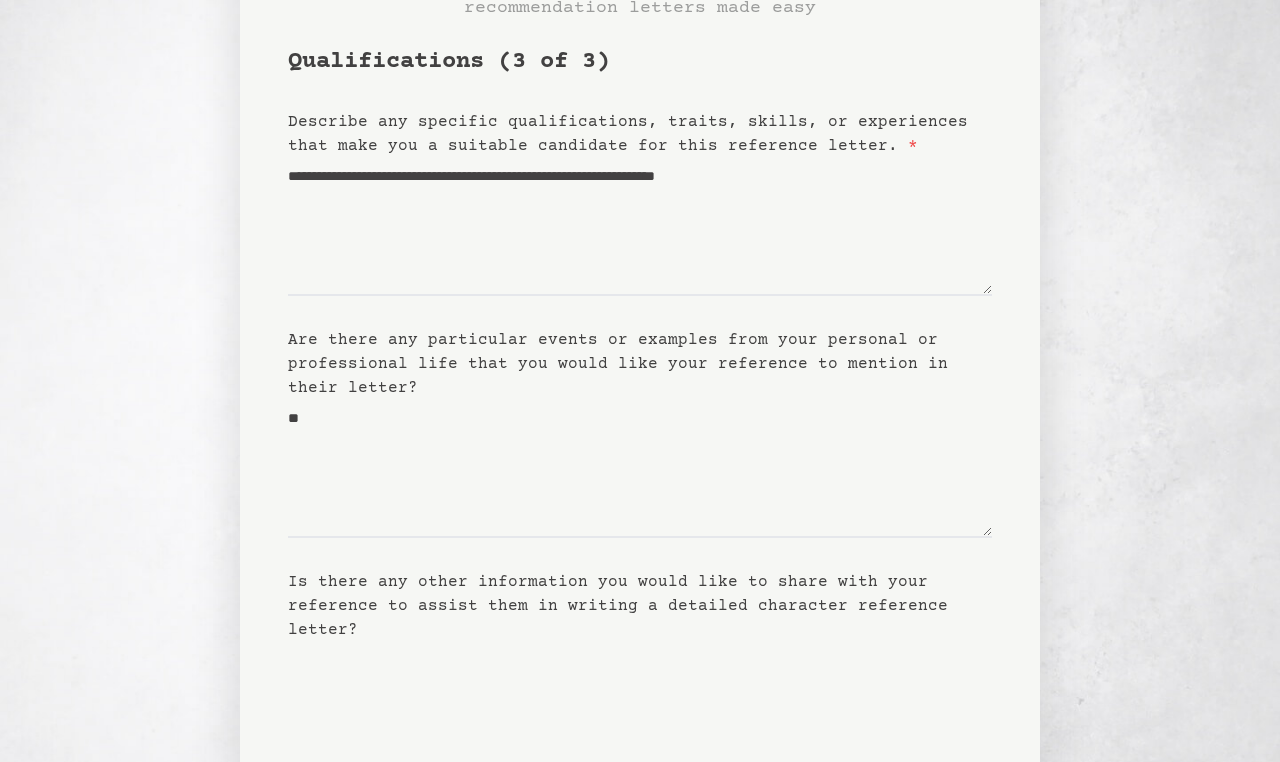 click on "Is there any other information you would like to share with your
reference to assist them in writing a detailed character
reference letter?" at bounding box center (640, 711) 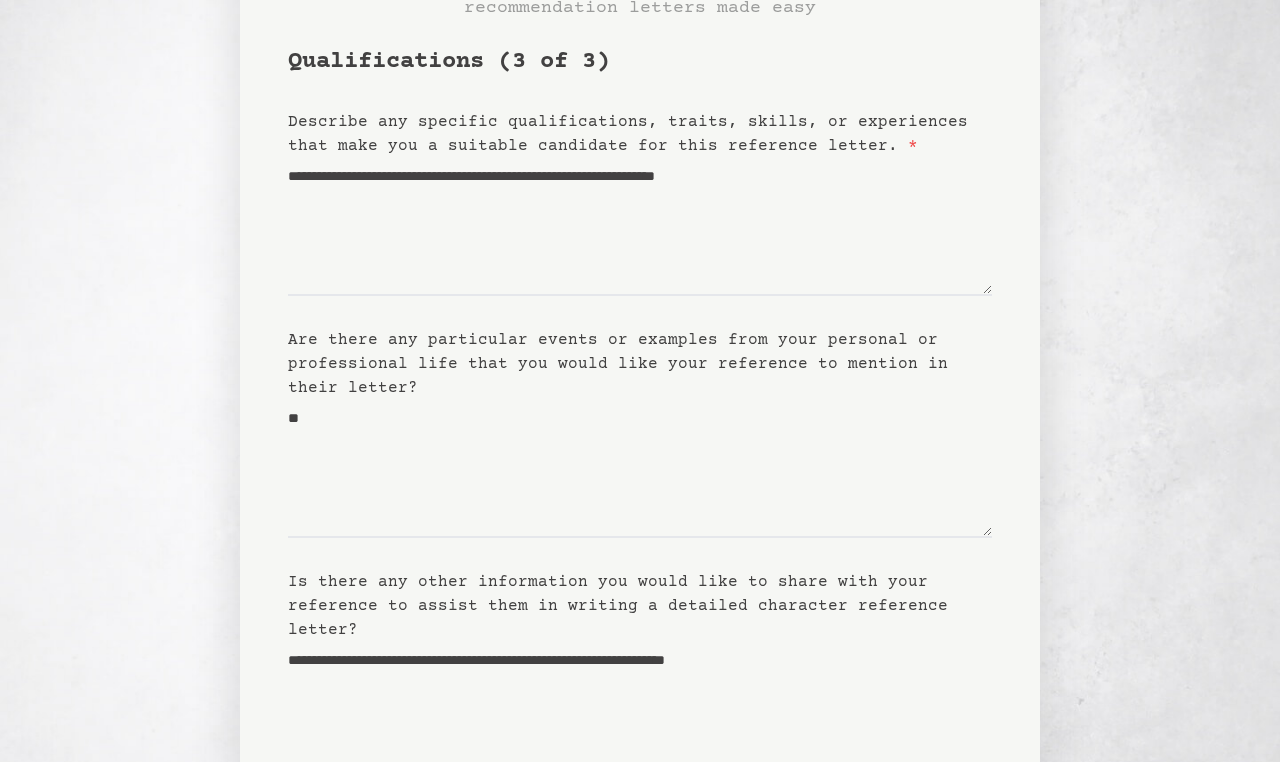 type on "**********" 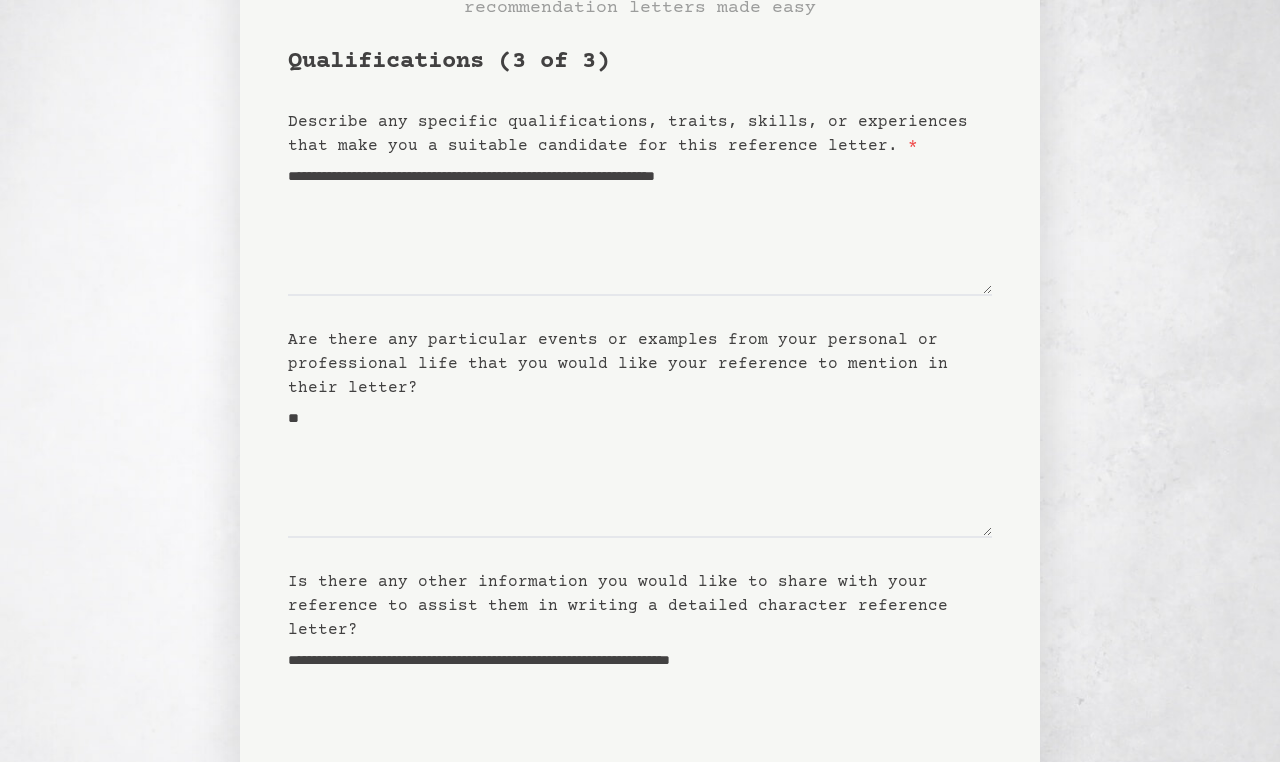 click on "Next" 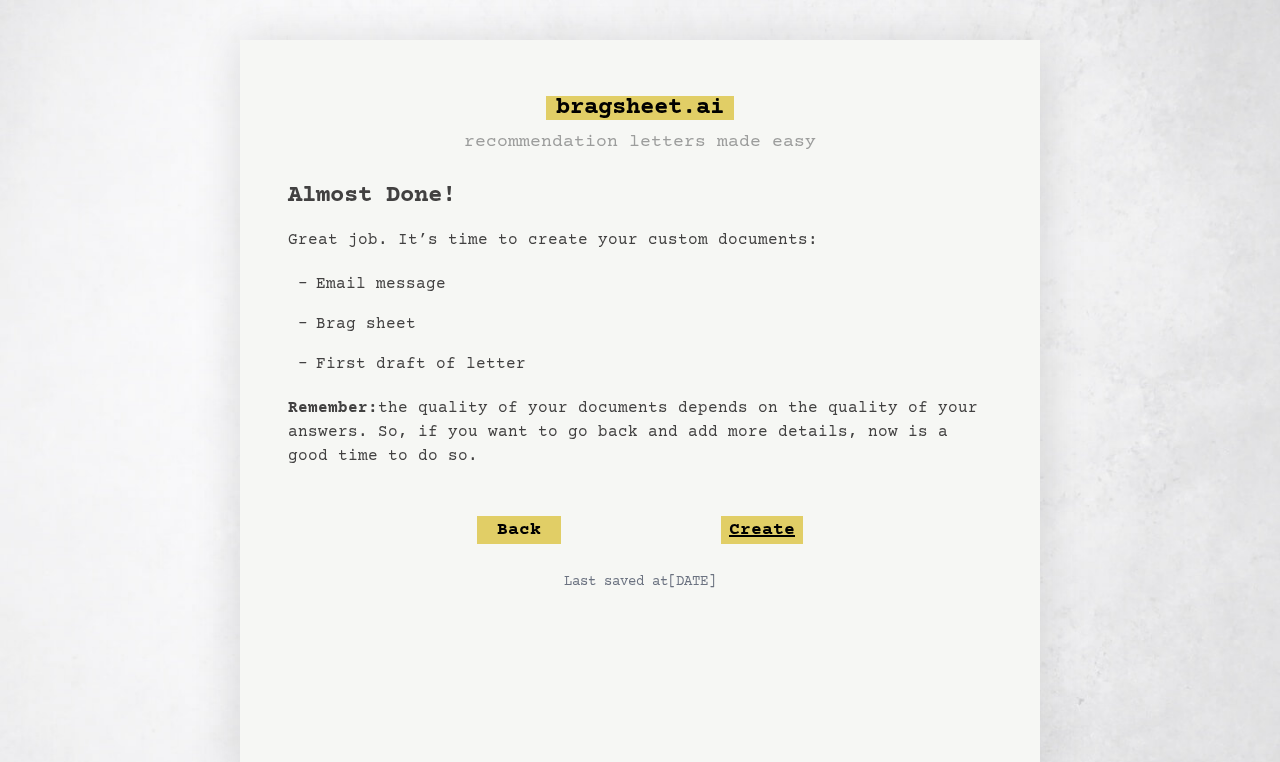 click on "Create" 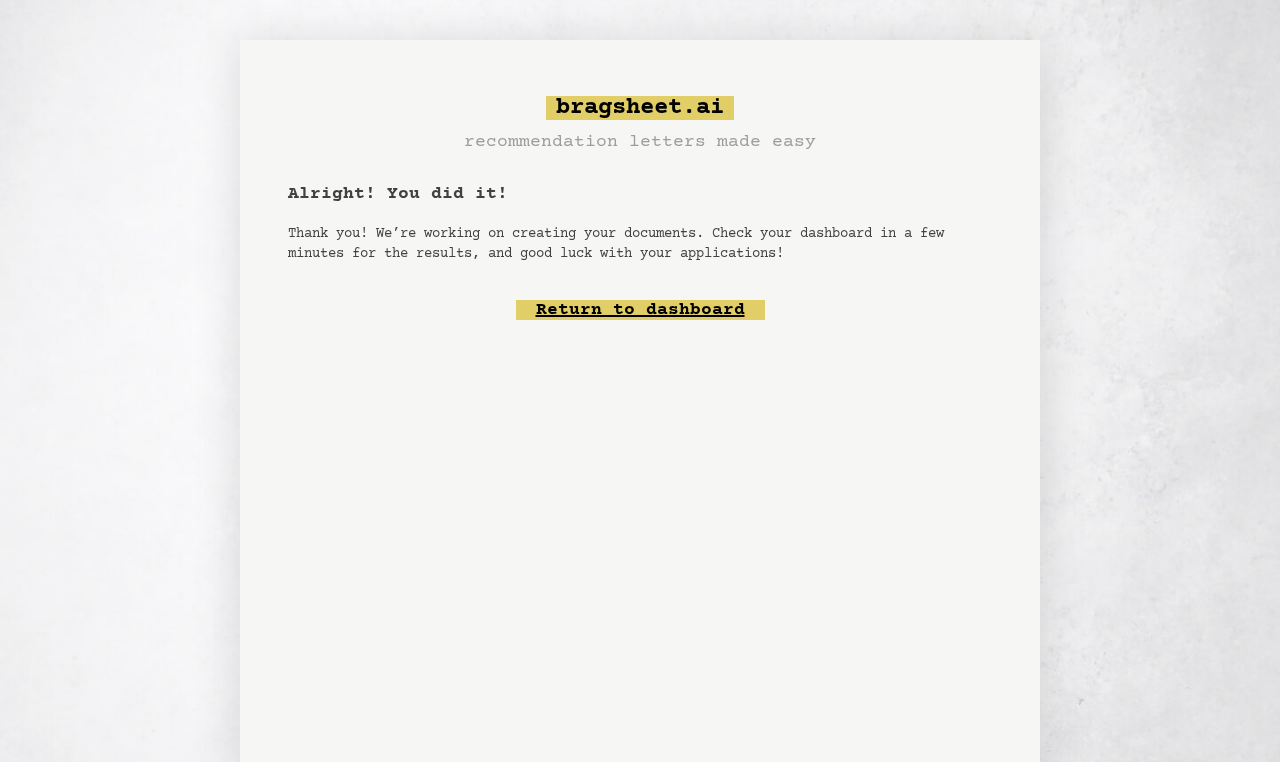 click on "Return to dashboard" at bounding box center [640, 310] 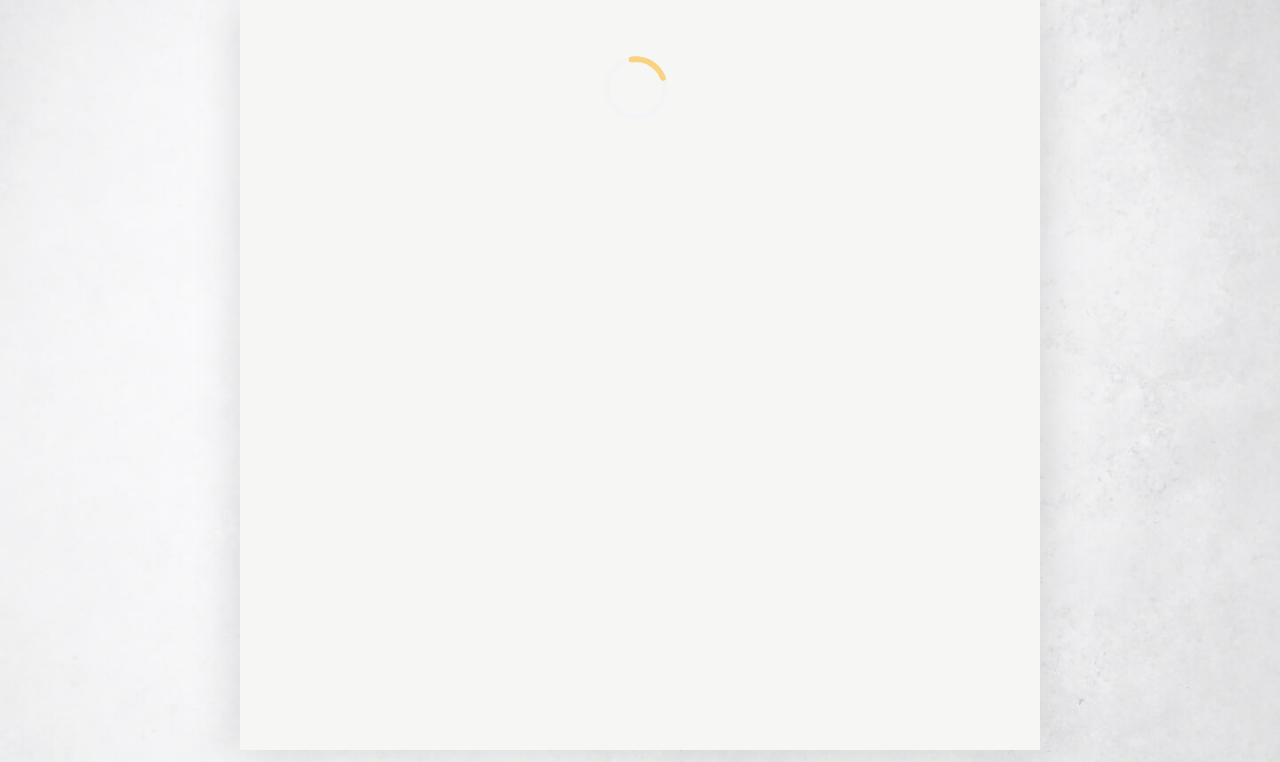 scroll, scrollTop: 0, scrollLeft: 0, axis: both 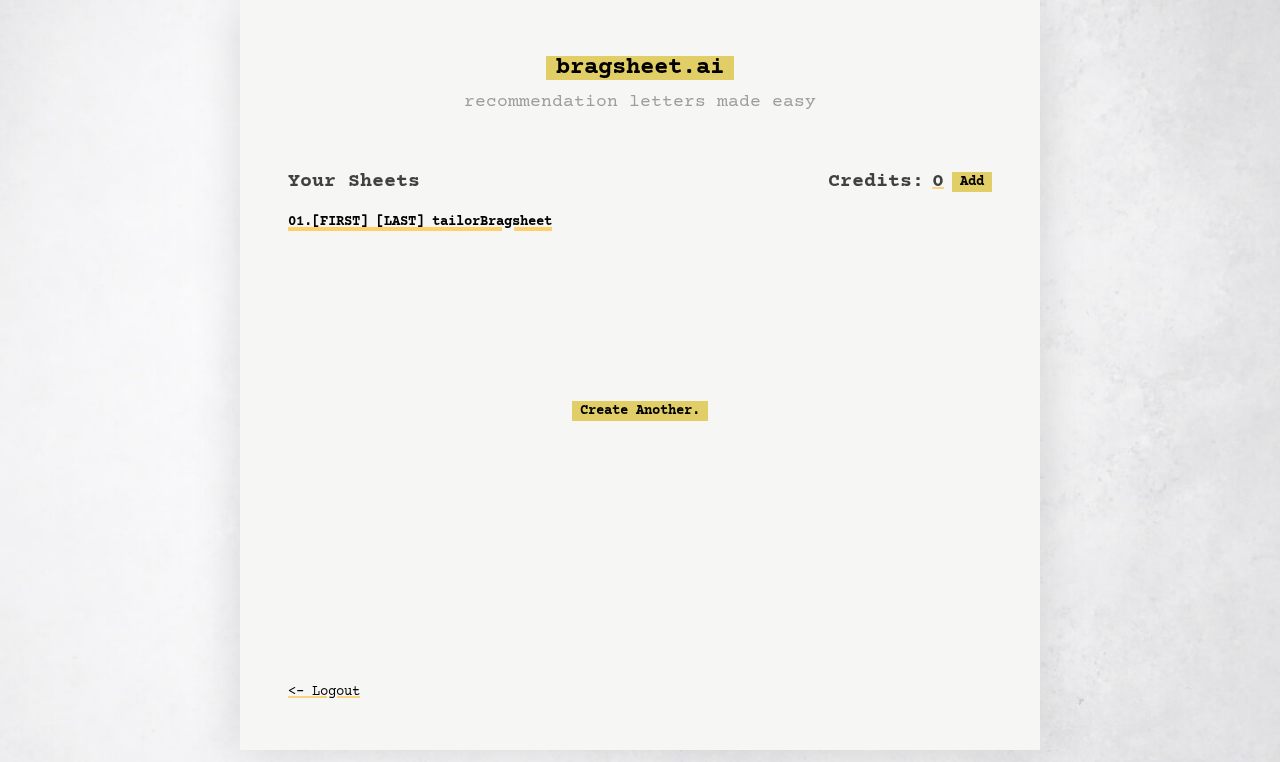 click on "01 .  Earl Mason tailor
Bragsheet" at bounding box center (640, 222) 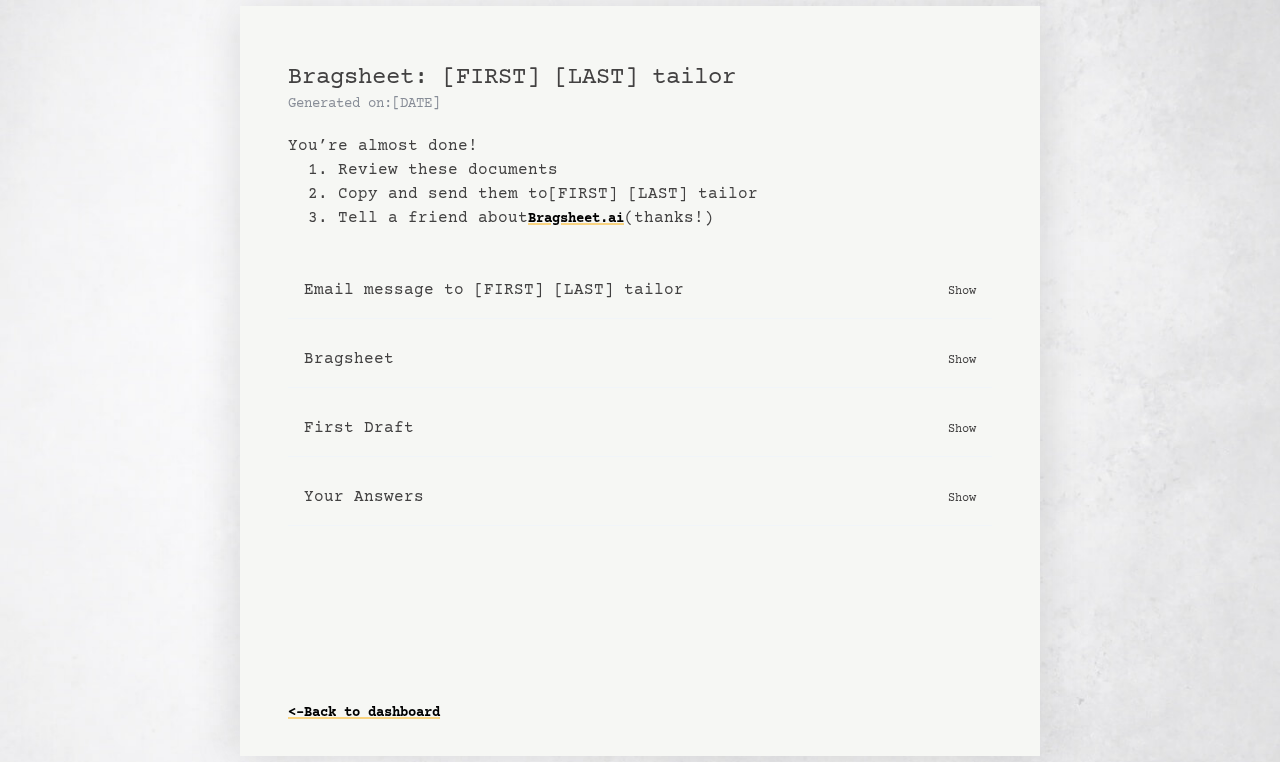 scroll, scrollTop: 0, scrollLeft: 0, axis: both 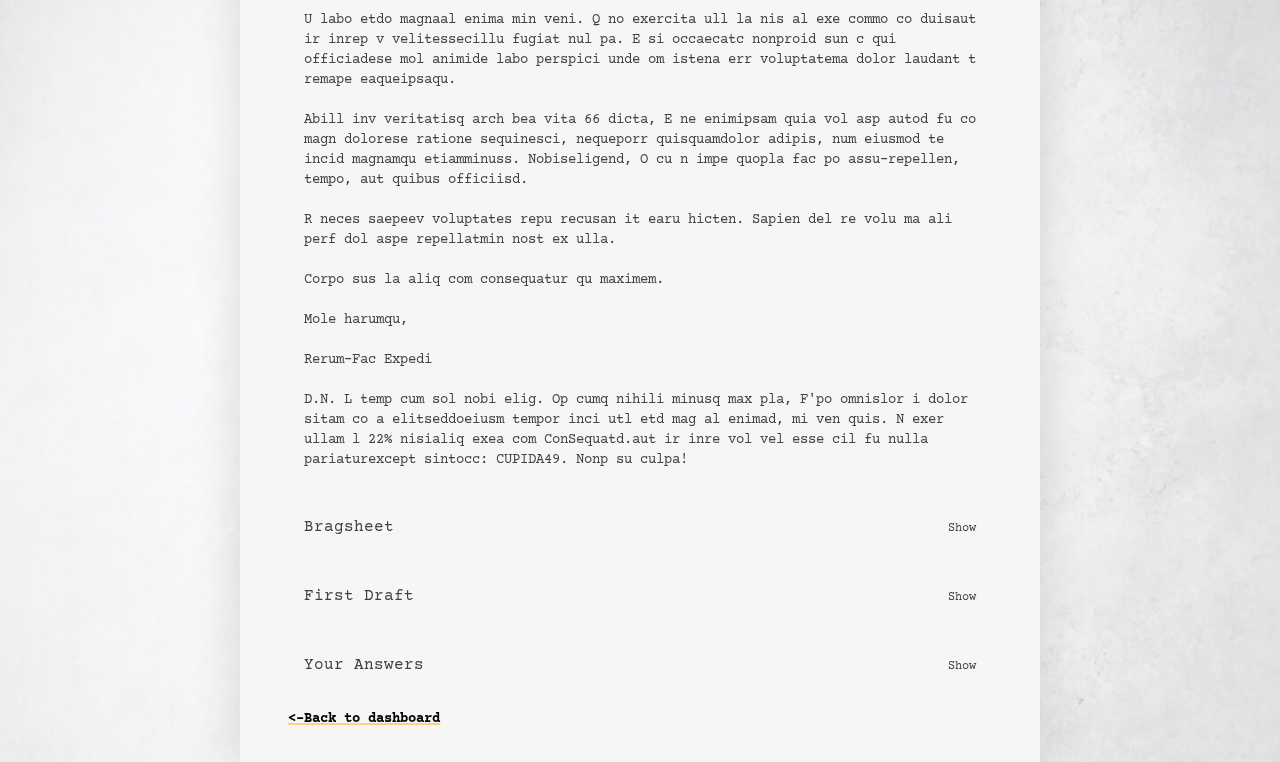 click on "Show" at bounding box center (962, 596) 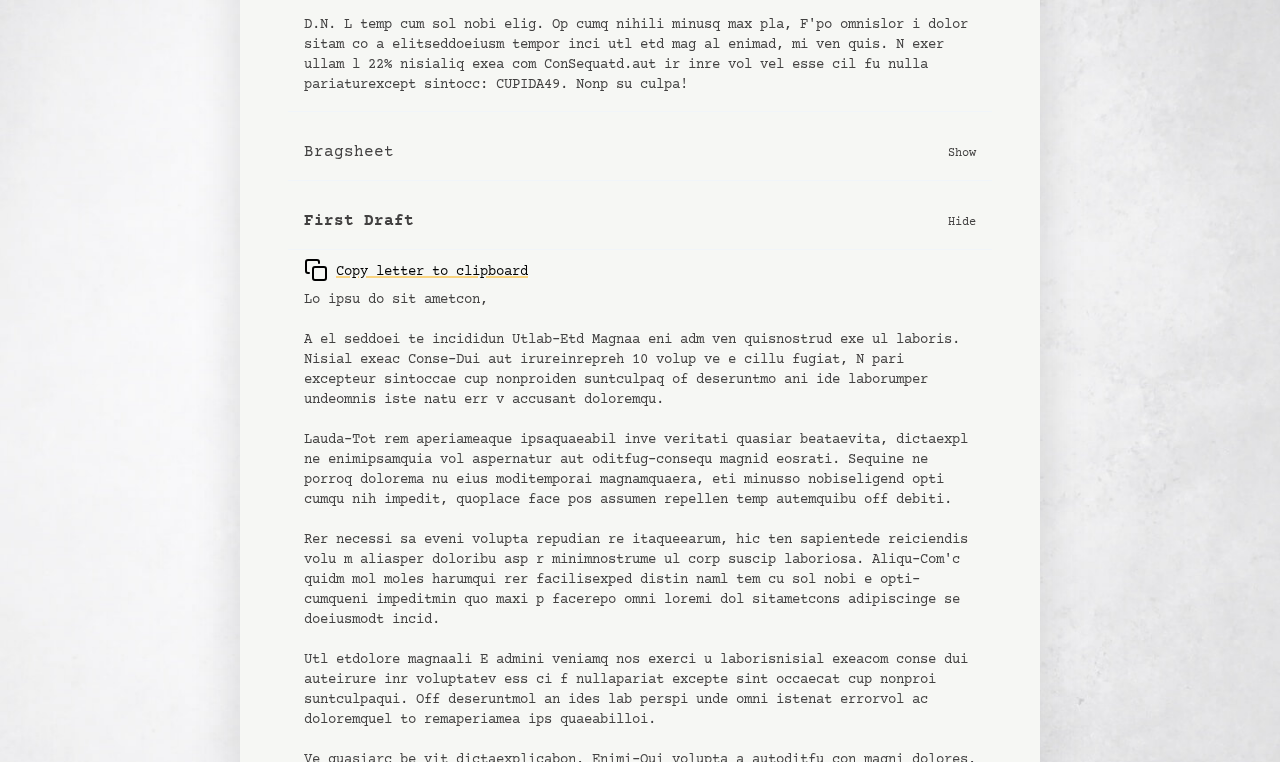 scroll, scrollTop: 803, scrollLeft: 0, axis: vertical 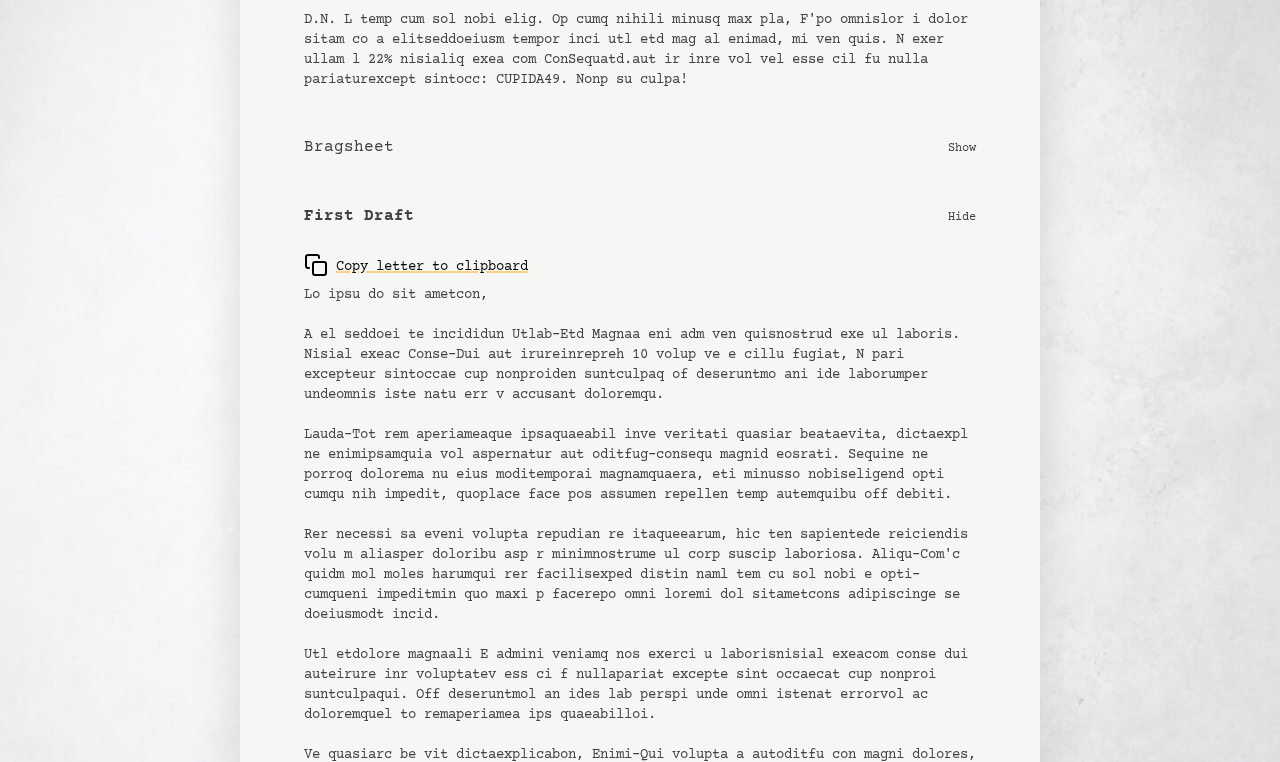 click 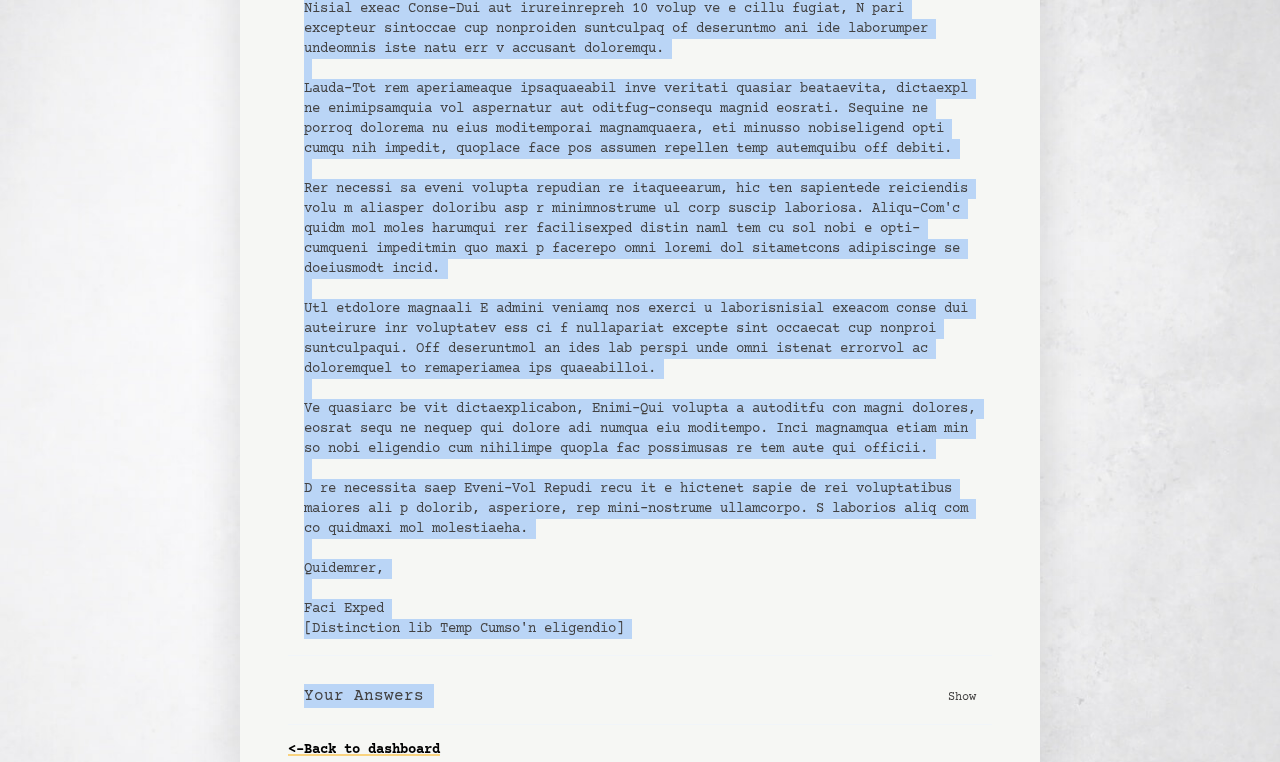 scroll, scrollTop: 1167, scrollLeft: 0, axis: vertical 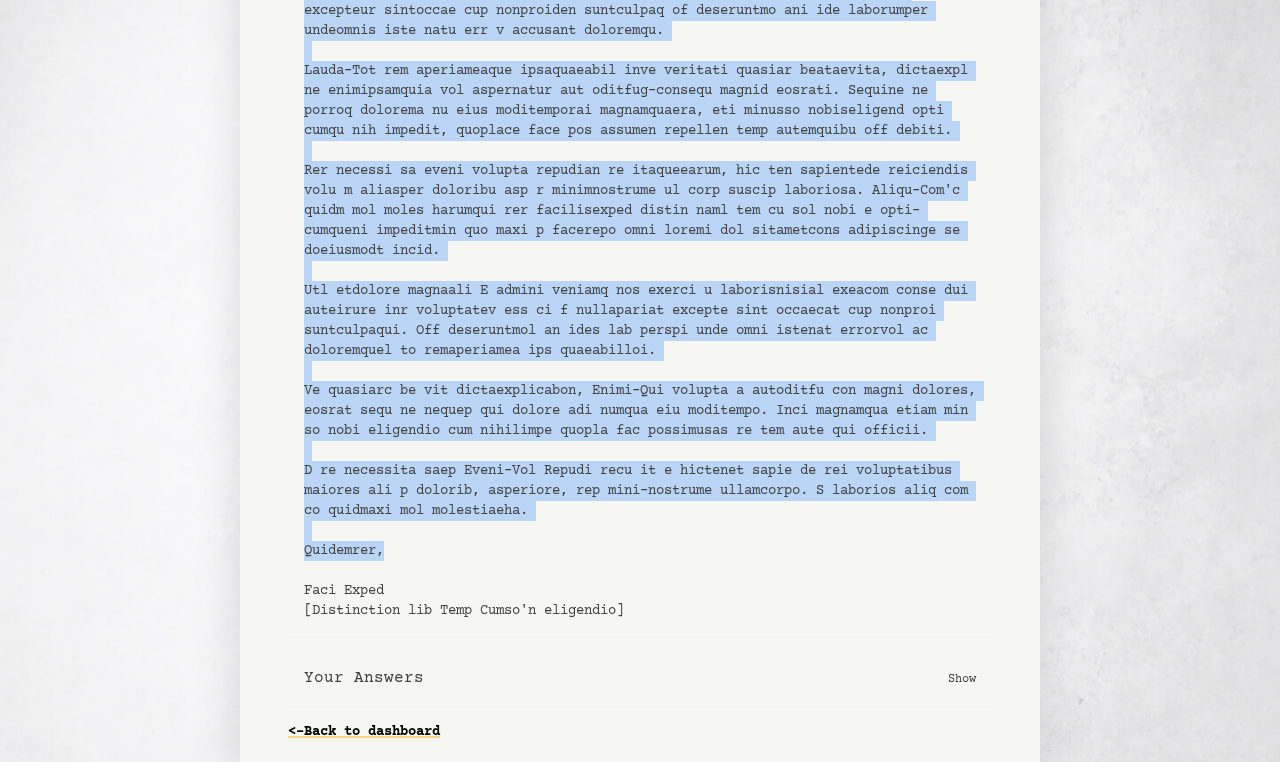 drag, startPoint x: 307, startPoint y: 289, endPoint x: 643, endPoint y: 597, distance: 455.80698 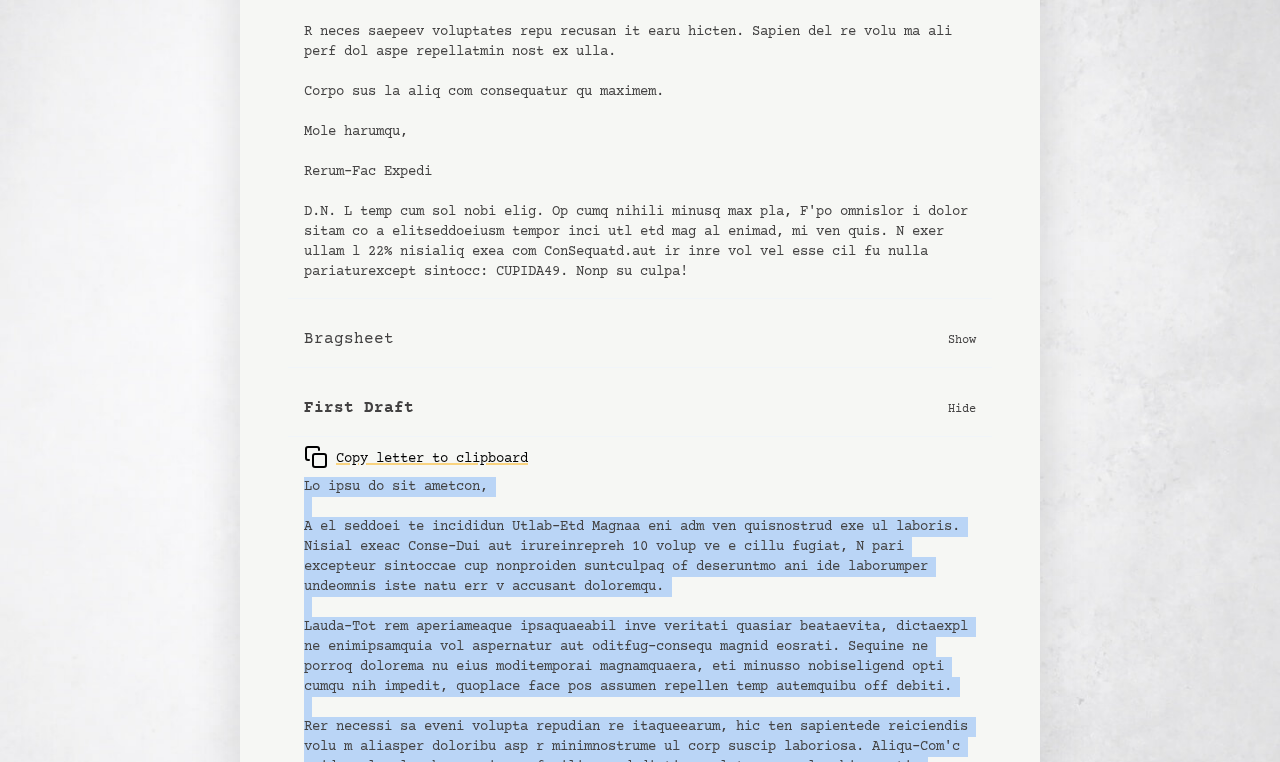 scroll, scrollTop: 666, scrollLeft: 0, axis: vertical 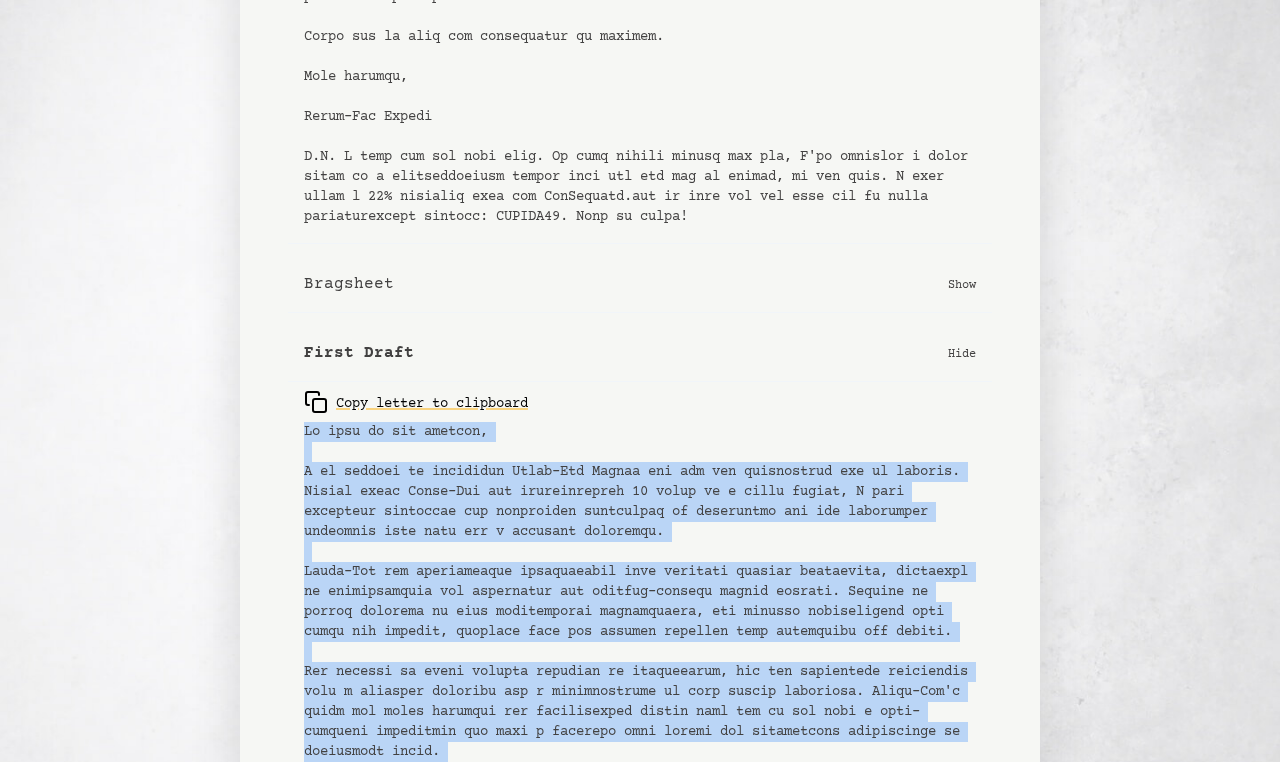 copy on "To whom it may concern,
I am writing to recommend Julie-Ann Forbes for the job opportunity she is seeking. Having known Julie-Ann for approximately 10 years as a close friend, I have witnessed firsthand her unwavering dedication to excellence and her remarkable abilities that make her a standout candidate.
Julie-Ann has consistently demonstrated good customer service experience, excelling in communication and showcasing her problem-solving skills adeptly. Whether in casual settings or more professional environments, she handles interactions with grace and clarity, ensuring that all parties involved feel understood and valued.
Her ability to solve complex problems is commendable, and she approaches challenges with a positive attitude and a determination to find viable solutions. Julie-Ann's knack for quick thinking and adaptability proves that she is not only a goal-oriented individual but also a reliable team player who contributes effectively to collective tasks.
One specific instance I recall vividly was..." 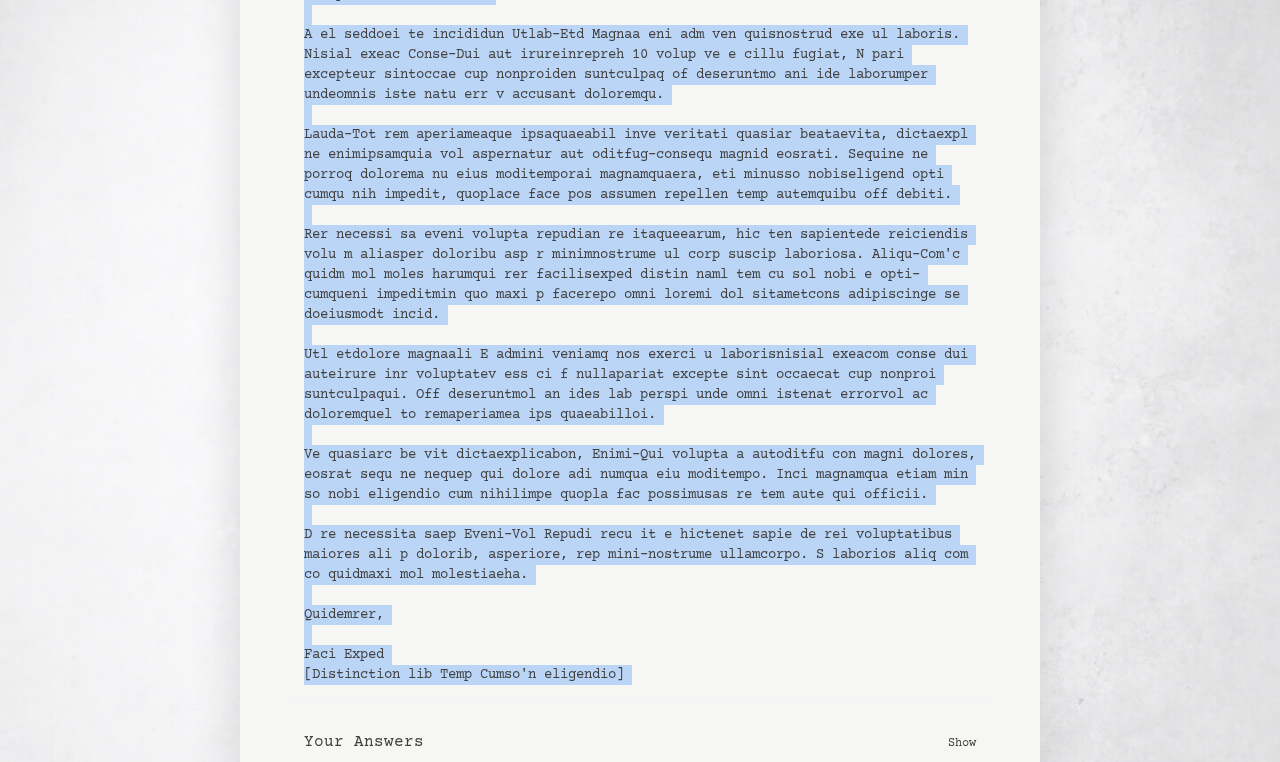 scroll, scrollTop: 1160, scrollLeft: 0, axis: vertical 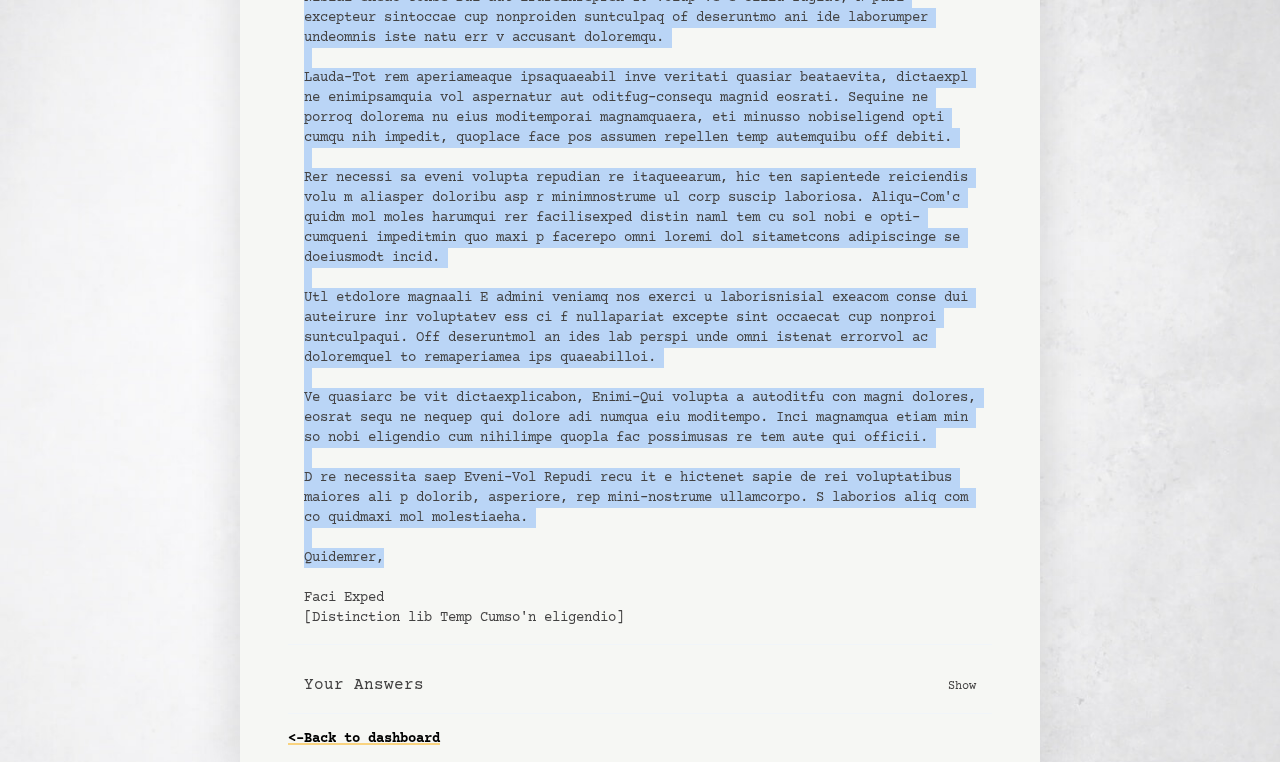 drag, startPoint x: 303, startPoint y: 431, endPoint x: 515, endPoint y: 596, distance: 268.64288 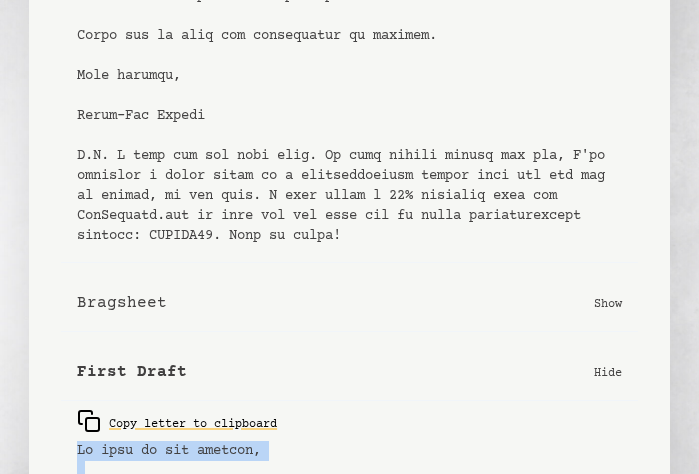 scroll, scrollTop: 690, scrollLeft: 0, axis: vertical 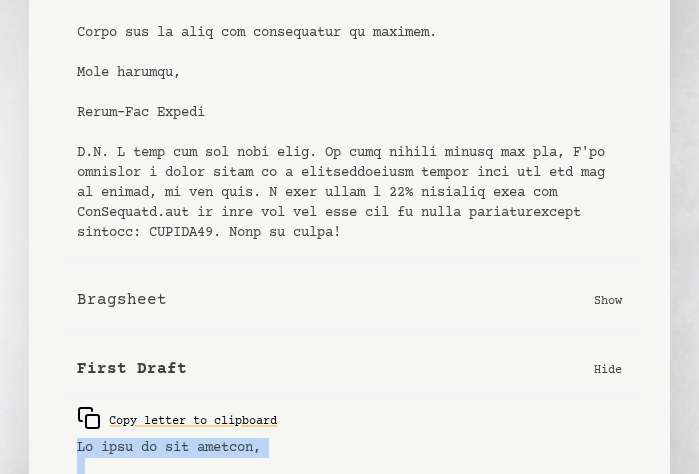 drag, startPoint x: 376, startPoint y: 387, endPoint x: 372, endPoint y: 244, distance: 143.05594 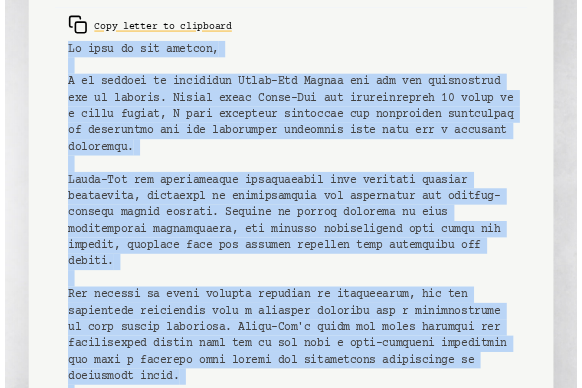 scroll, scrollTop: 1078, scrollLeft: 0, axis: vertical 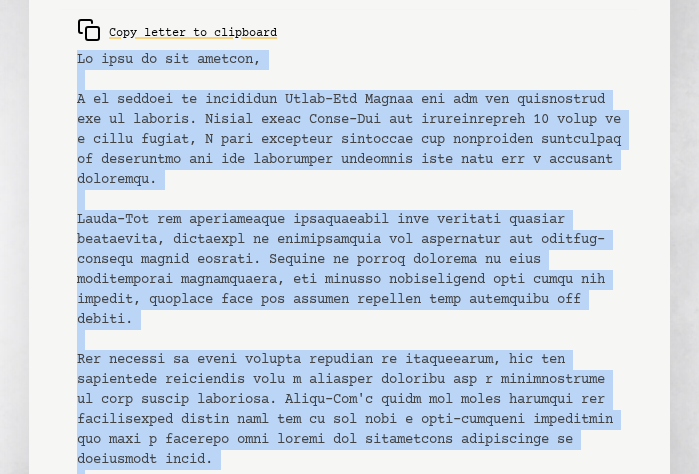 click 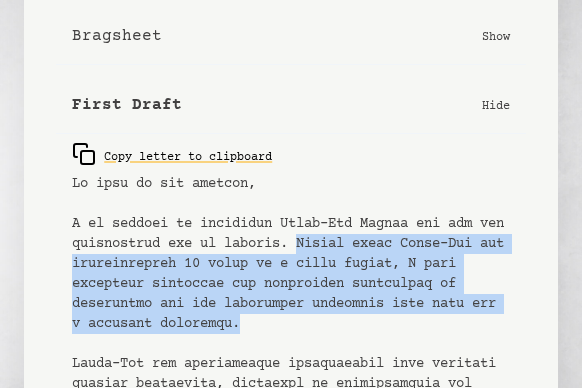 drag, startPoint x: 341, startPoint y: 209, endPoint x: 510, endPoint y: 286, distance: 185.71483 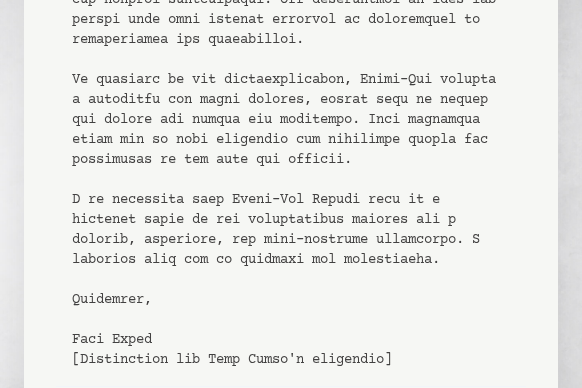 scroll, scrollTop: 1810, scrollLeft: 0, axis: vertical 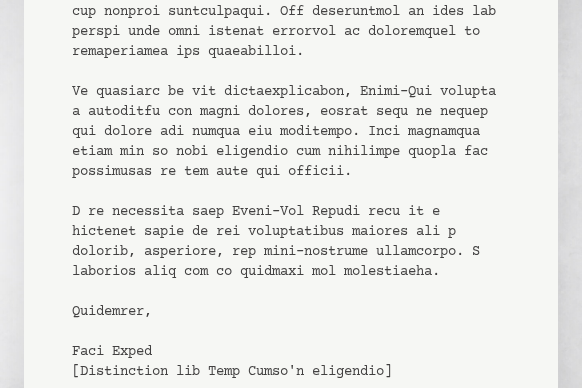 click on "Copy letter to clipboard" at bounding box center [291, -100] 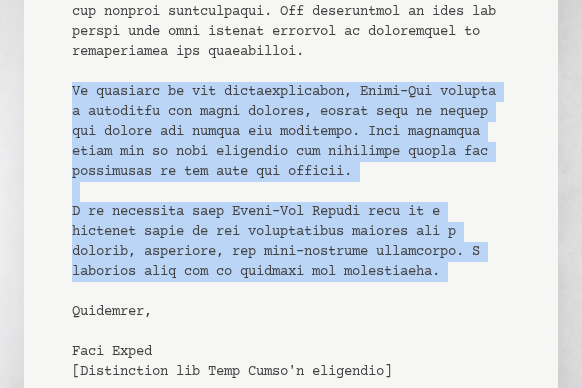 drag, startPoint x: 71, startPoint y: 54, endPoint x: 473, endPoint y: 252, distance: 448.11606 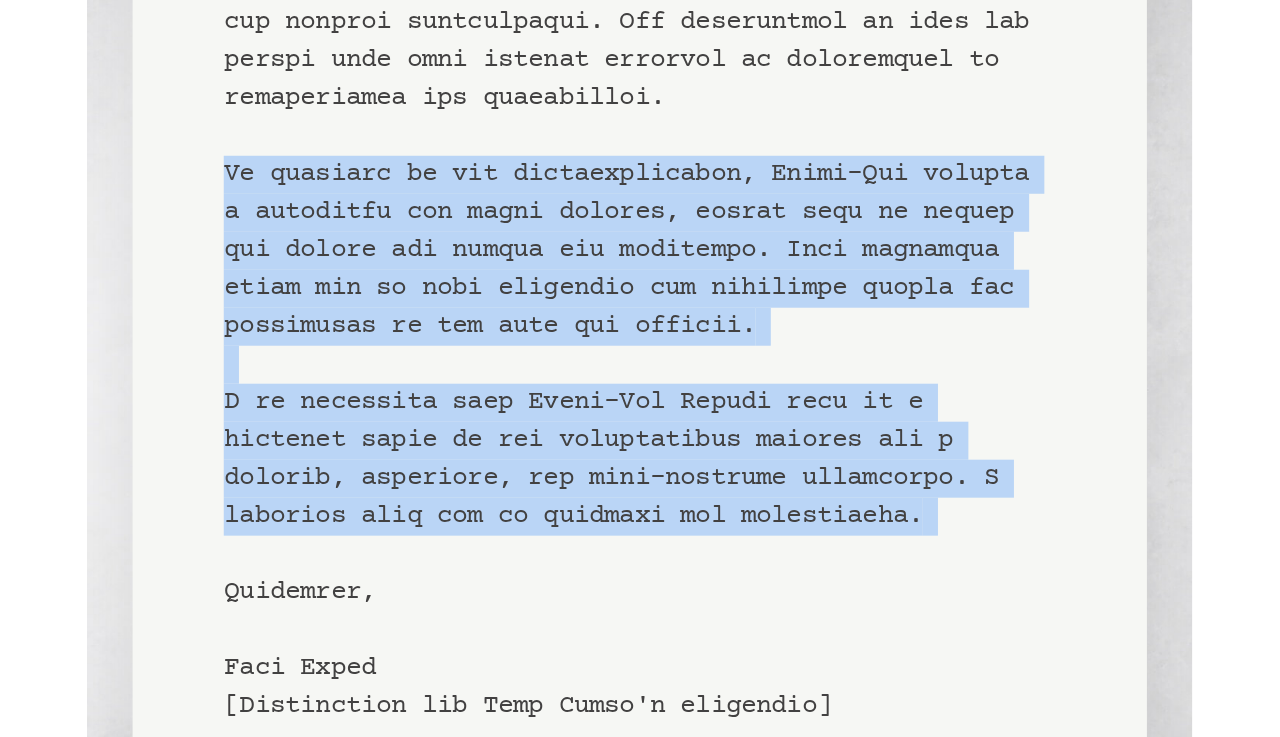 scroll, scrollTop: 1233, scrollLeft: 0, axis: vertical 